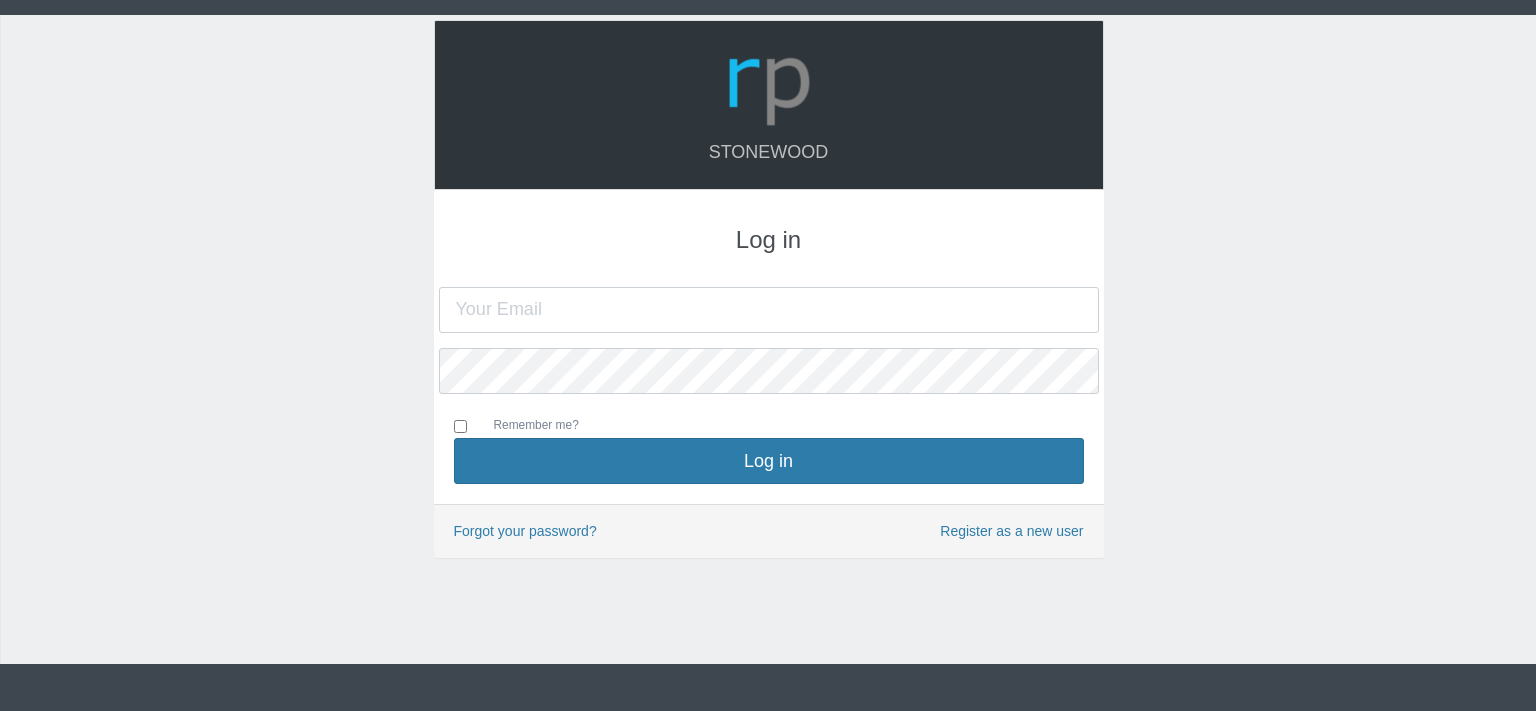 scroll, scrollTop: 0, scrollLeft: 0, axis: both 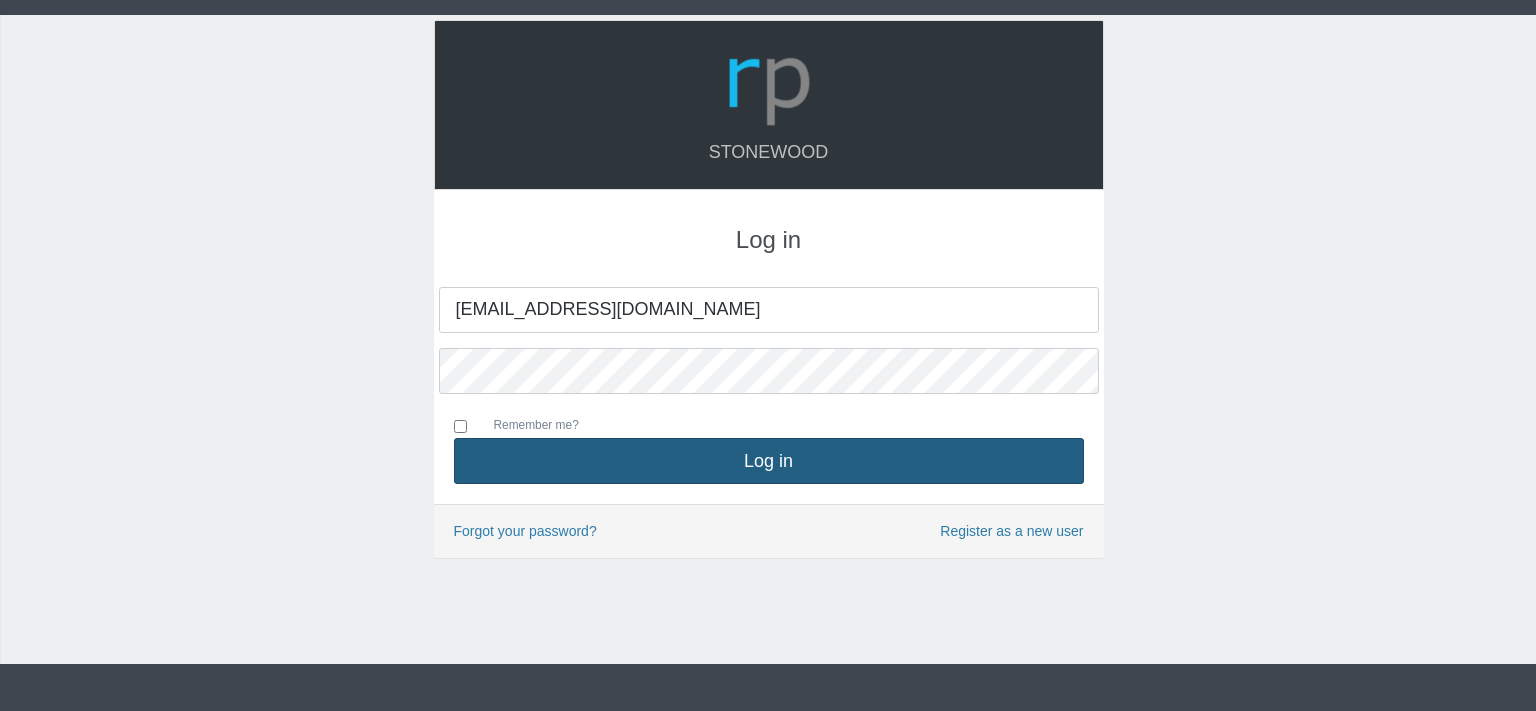 type on "[EMAIL_ADDRESS][DOMAIN_NAME]" 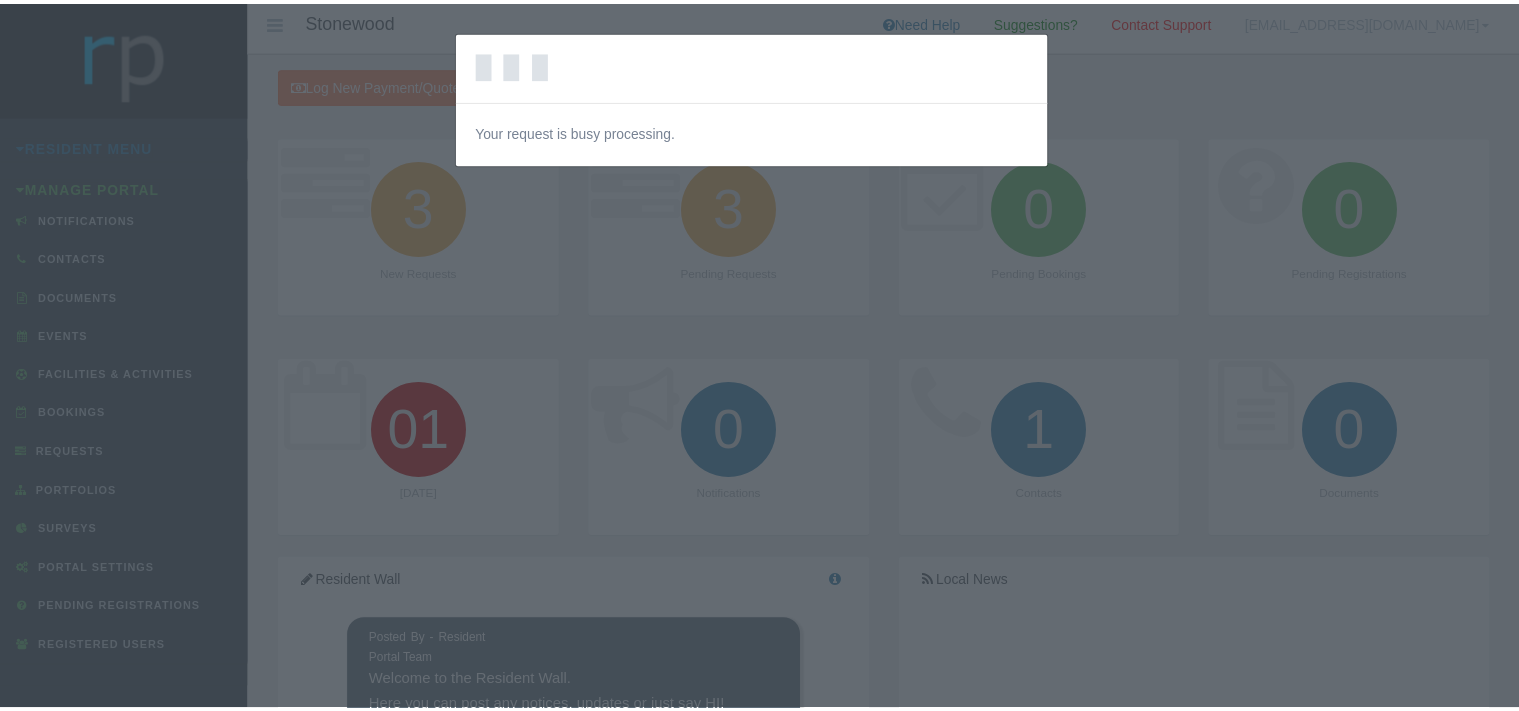 scroll, scrollTop: 0, scrollLeft: 0, axis: both 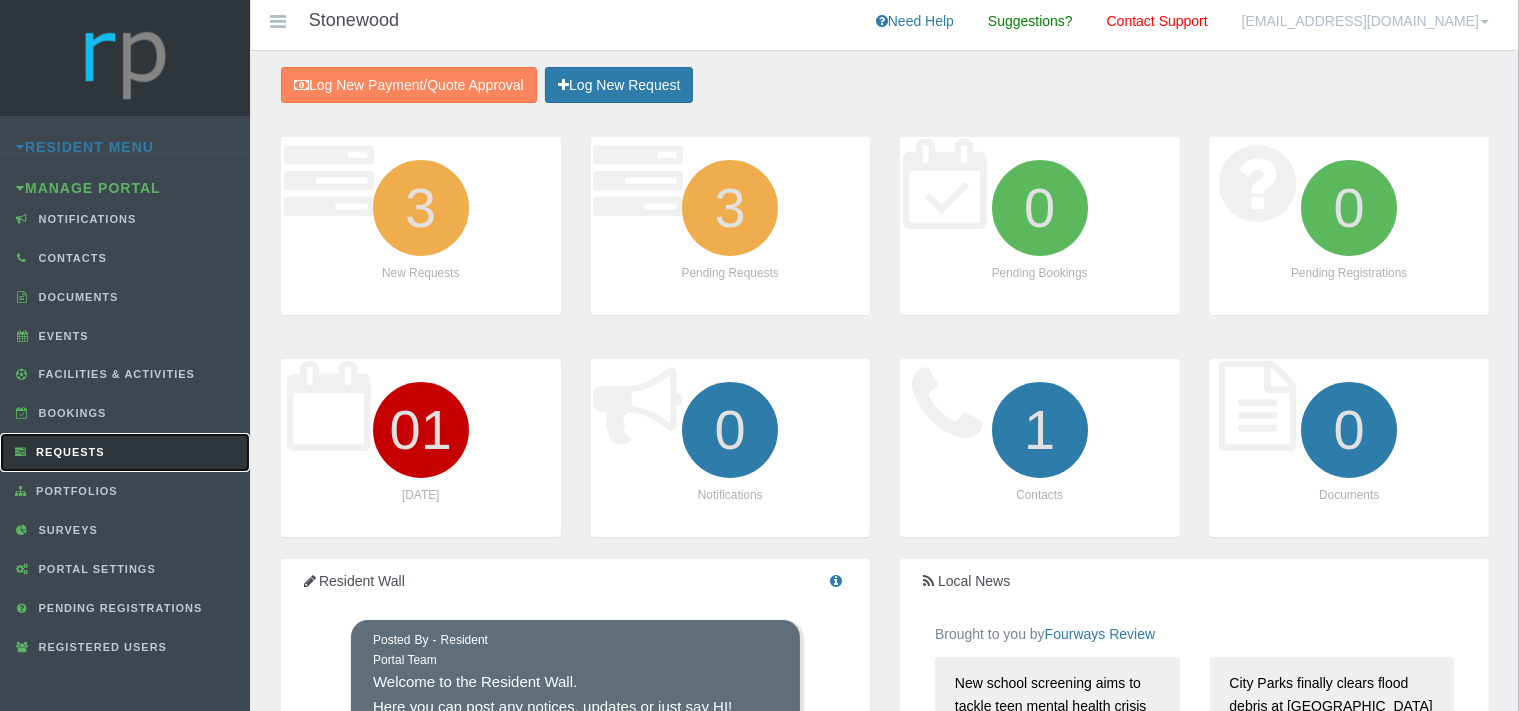 click on "Requests" at bounding box center (68, 452) 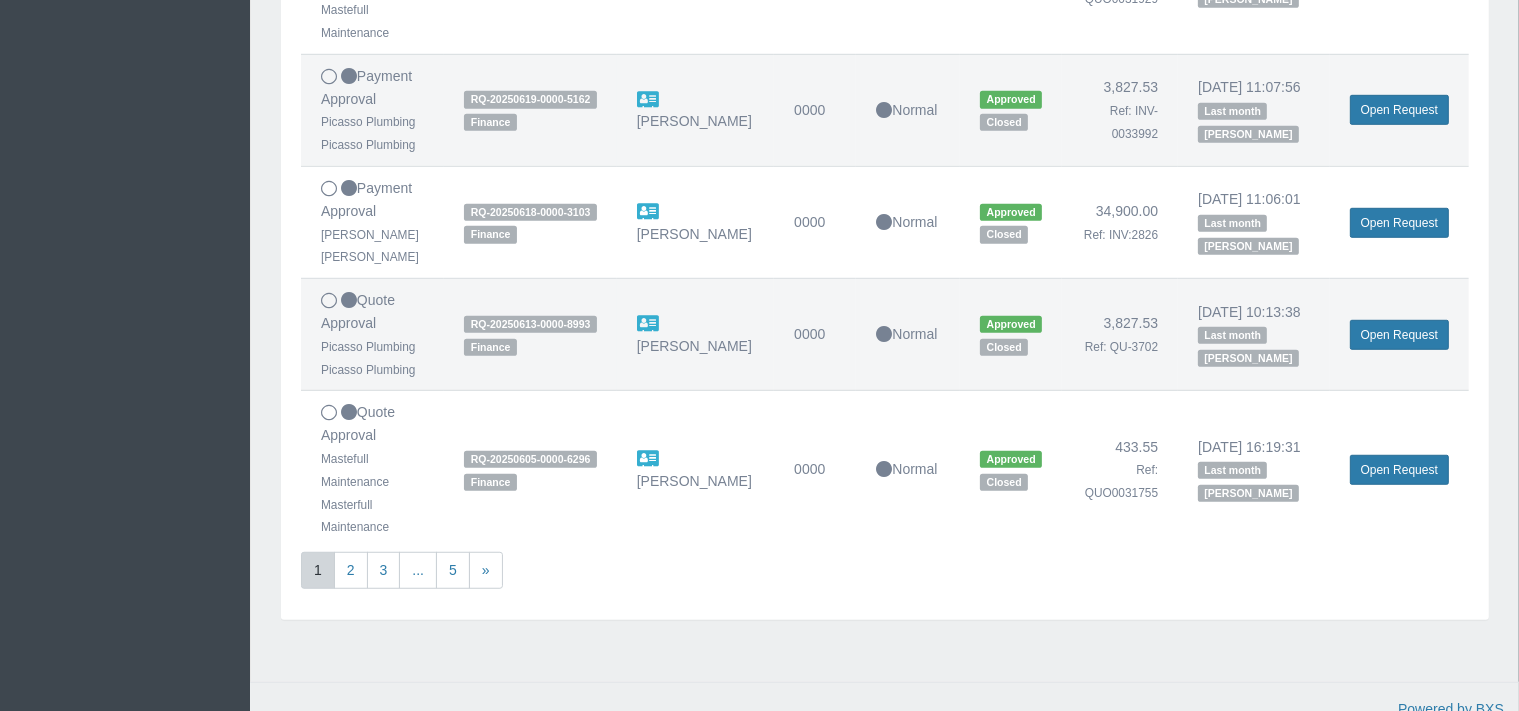 scroll, scrollTop: 1290, scrollLeft: 0, axis: vertical 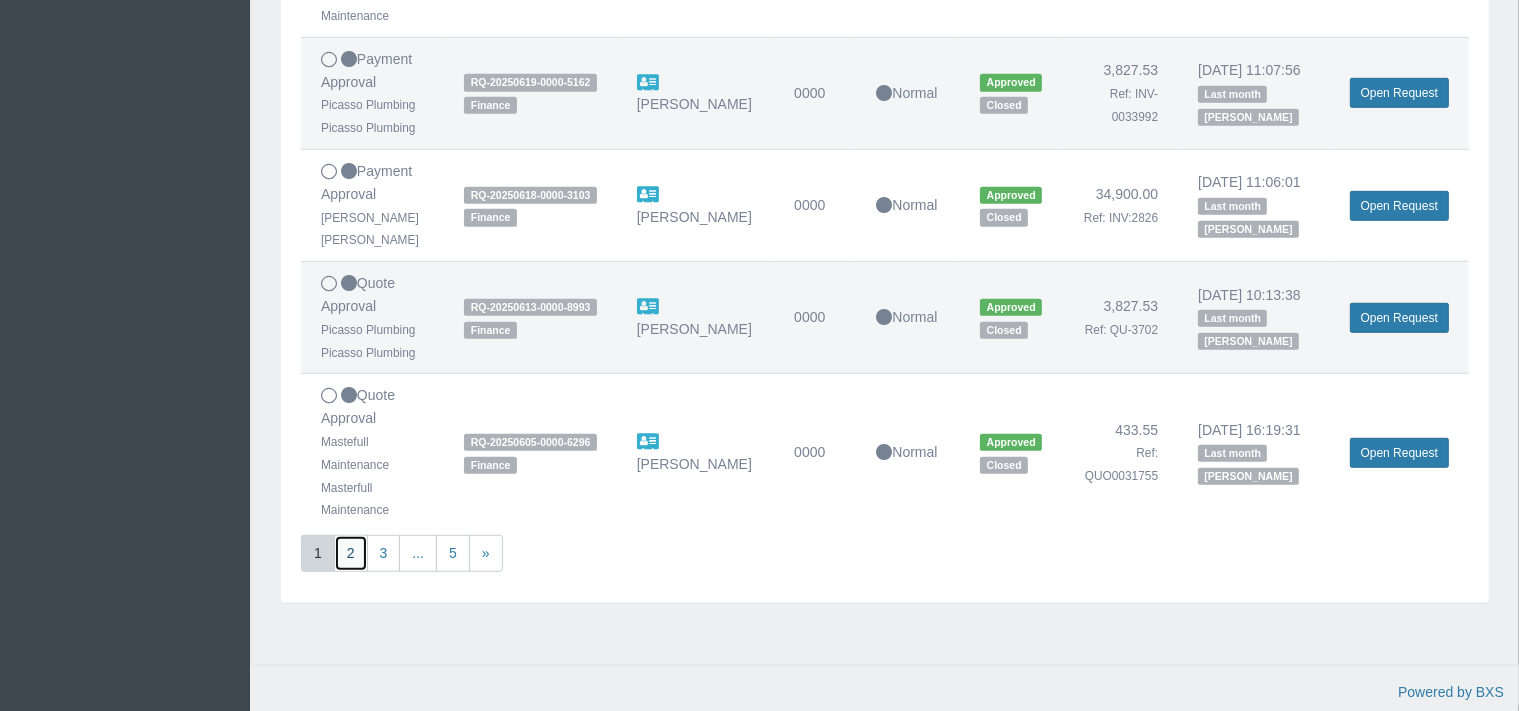 click on "2" at bounding box center [351, 553] 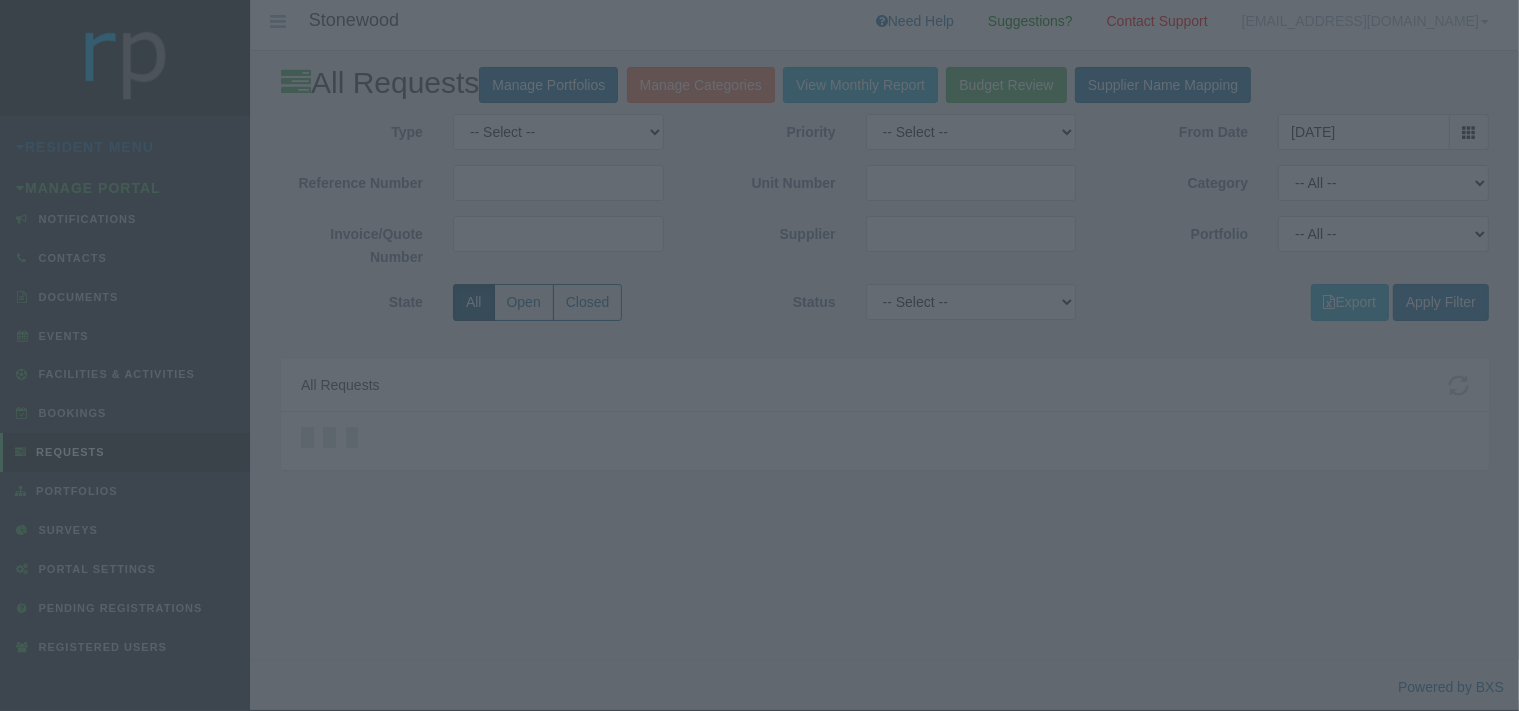 scroll, scrollTop: 0, scrollLeft: 0, axis: both 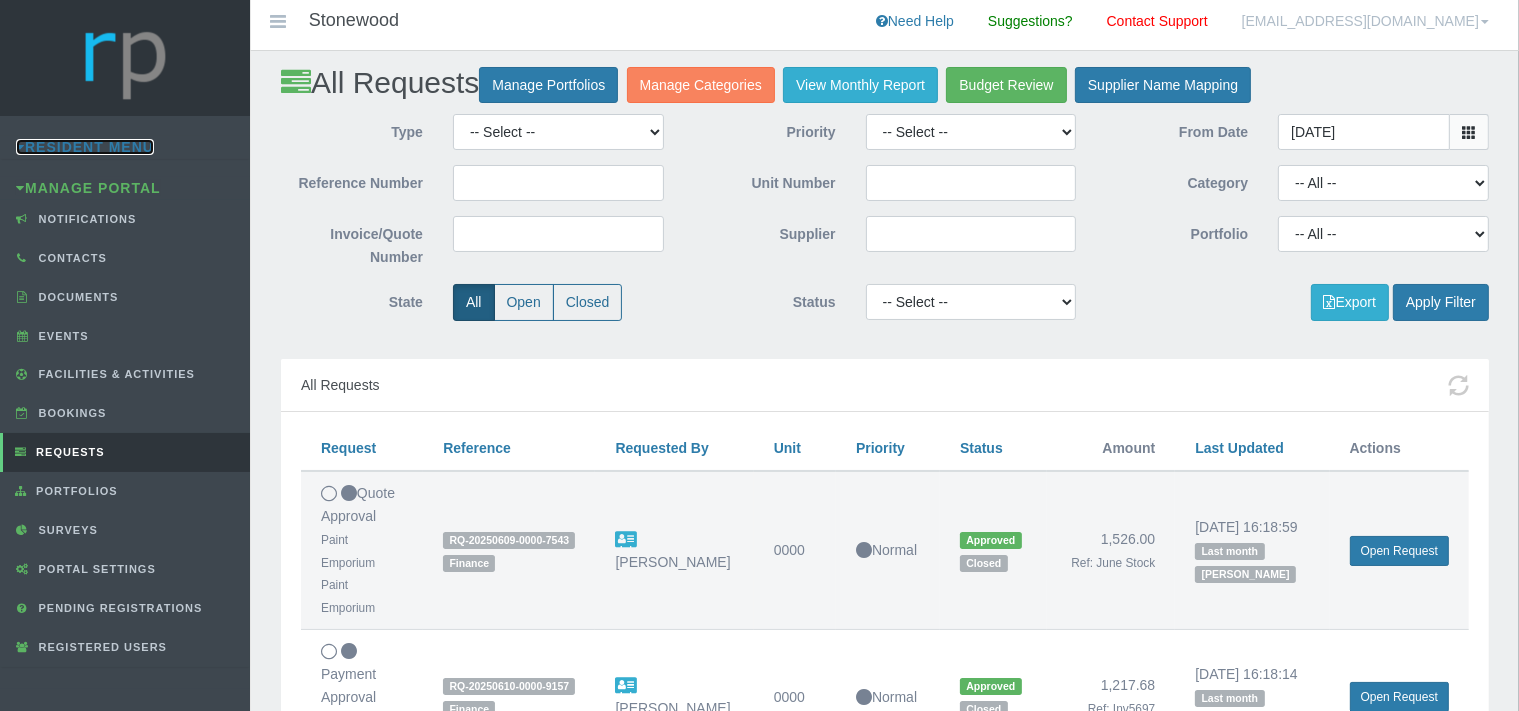 click on "Resident Menu" at bounding box center [85, 147] 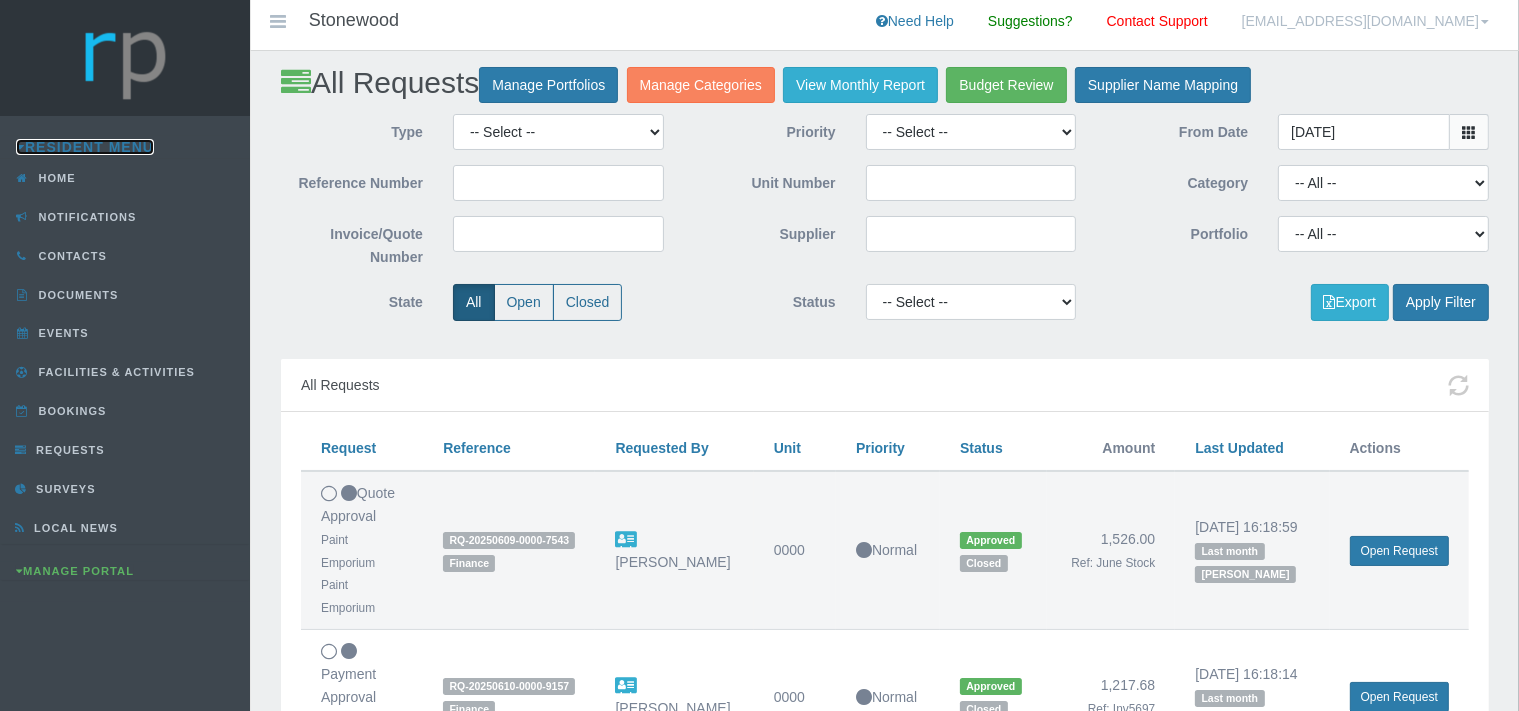 click on "Resident Menu" at bounding box center [85, 147] 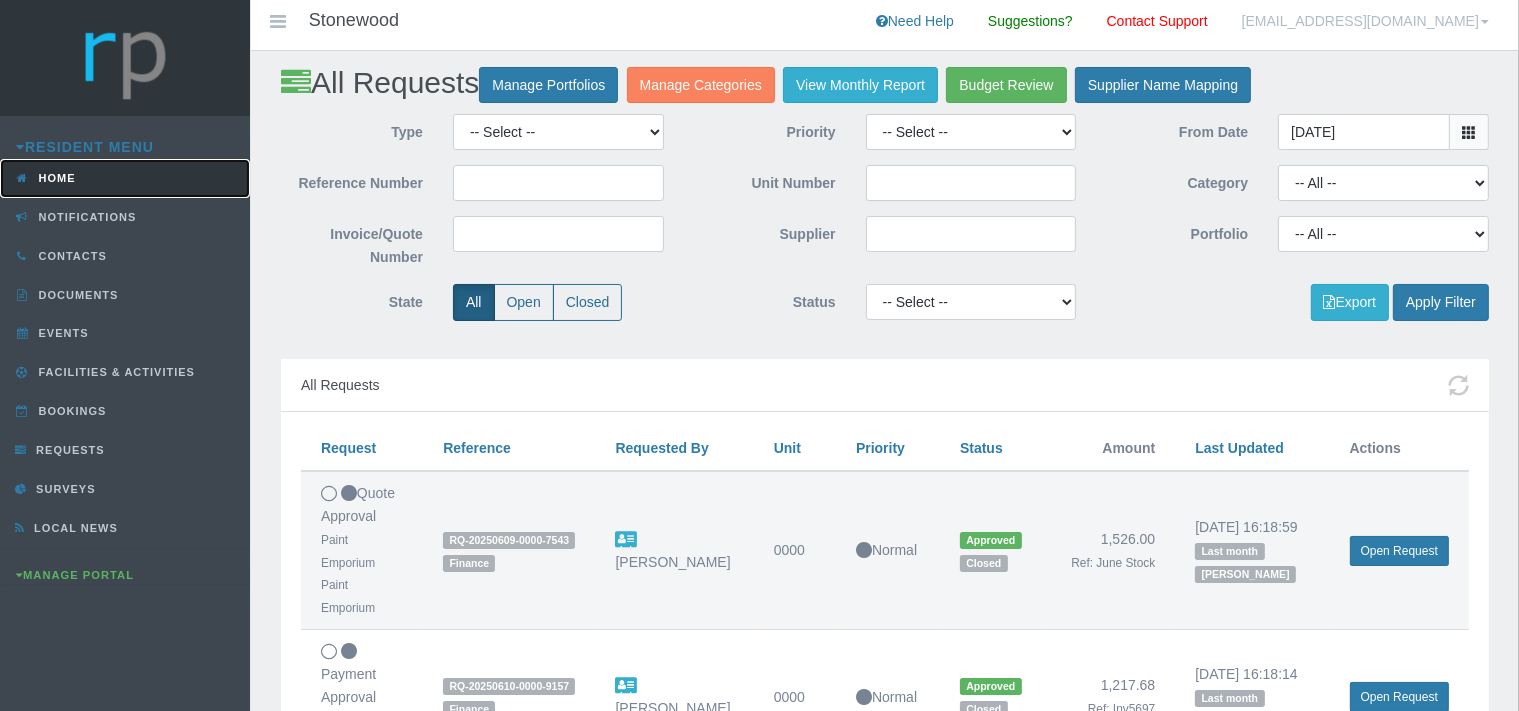 click on "Home" at bounding box center [125, 178] 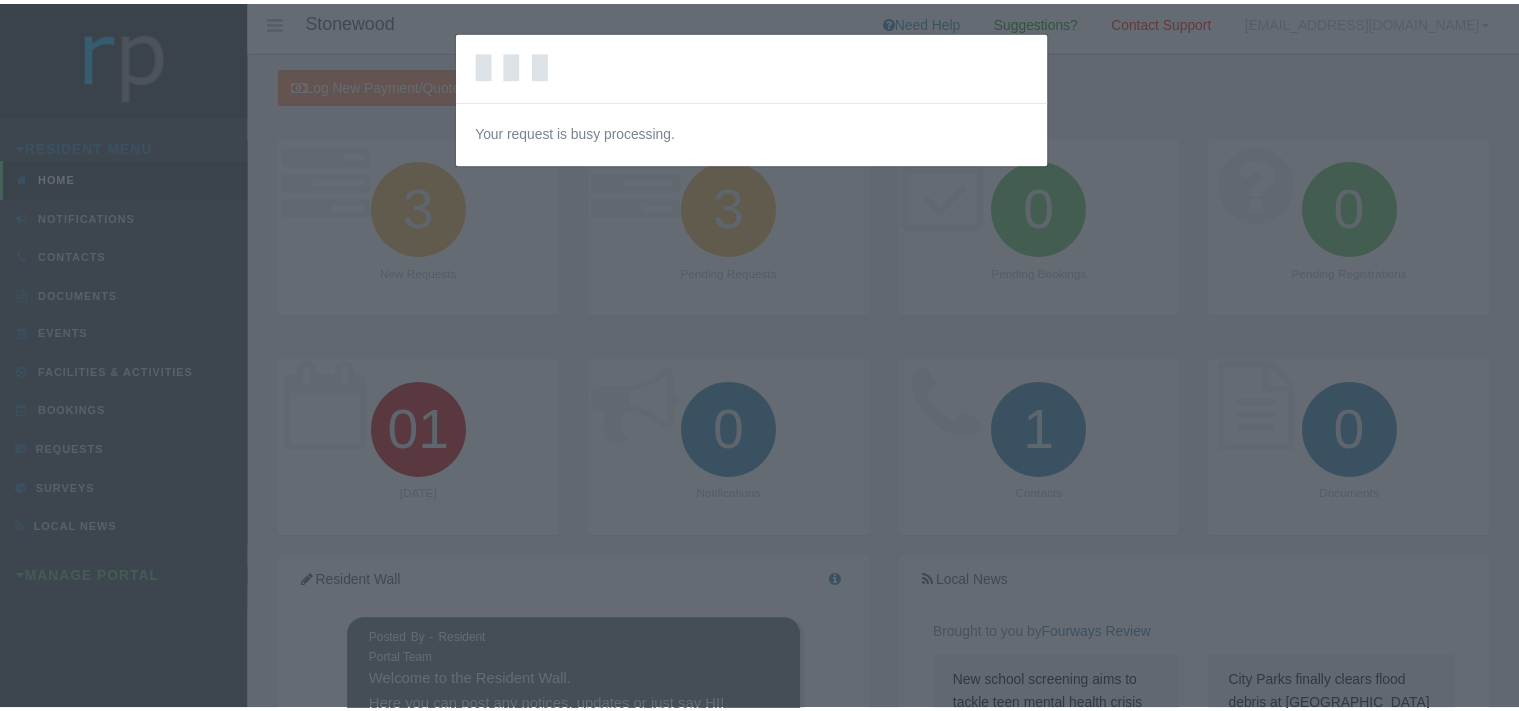 scroll, scrollTop: 0, scrollLeft: 0, axis: both 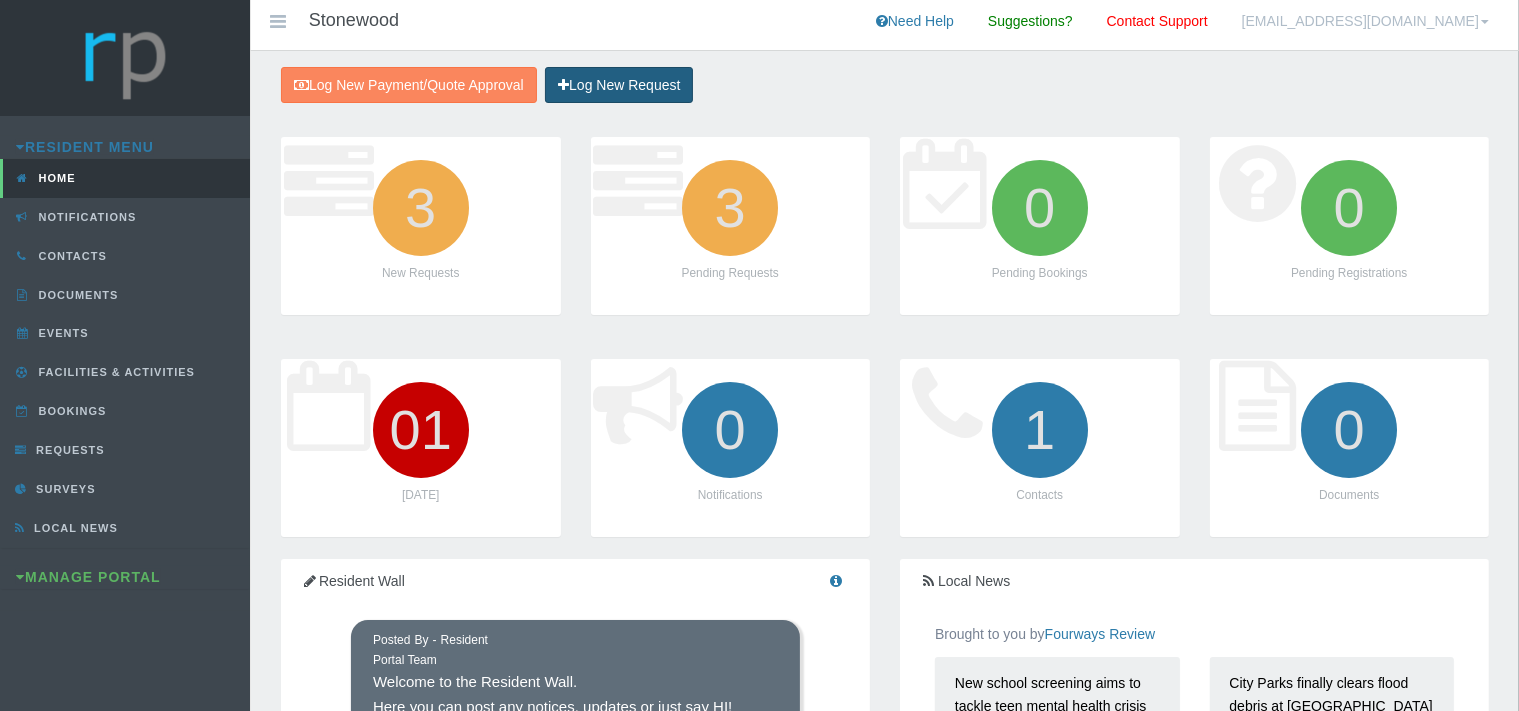 click on "Log New Request" at bounding box center (619, 85) 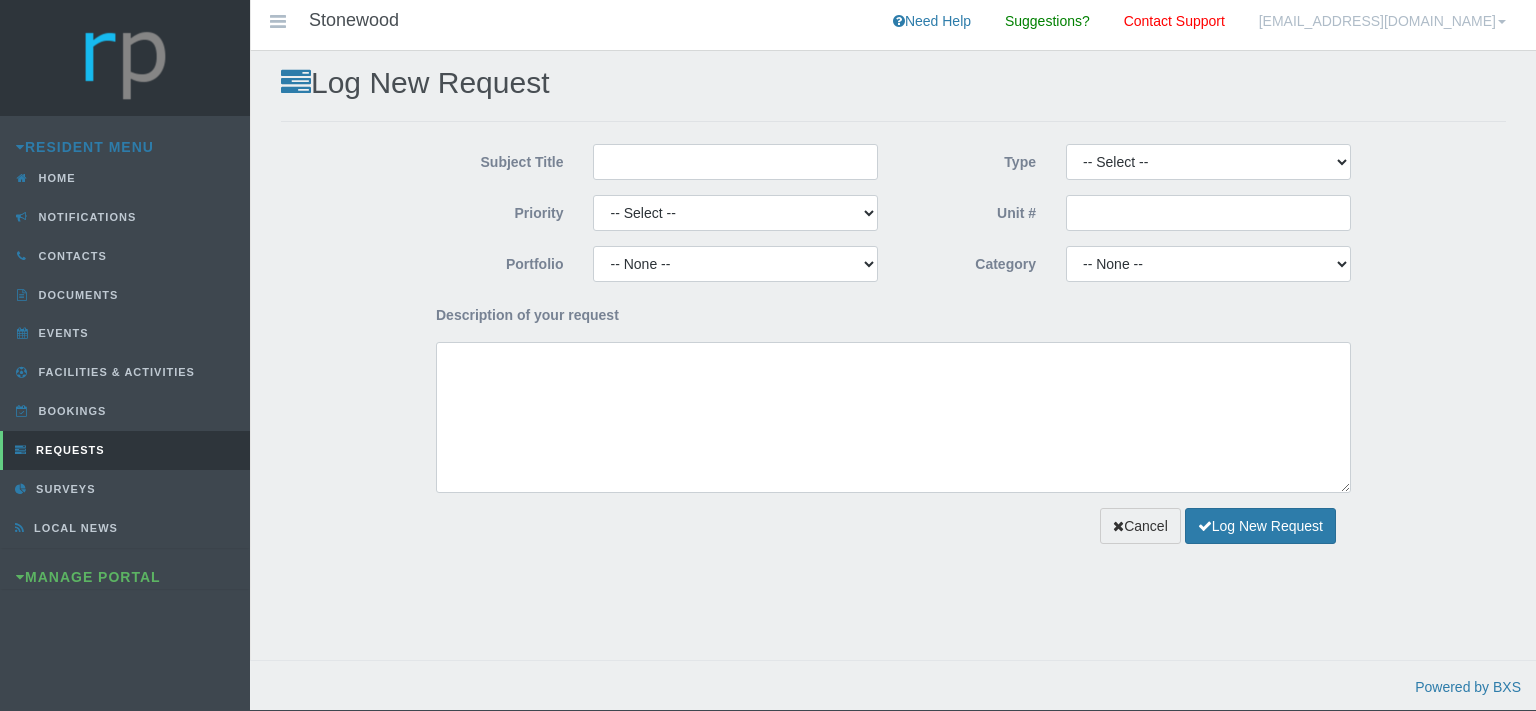 scroll, scrollTop: 0, scrollLeft: 0, axis: both 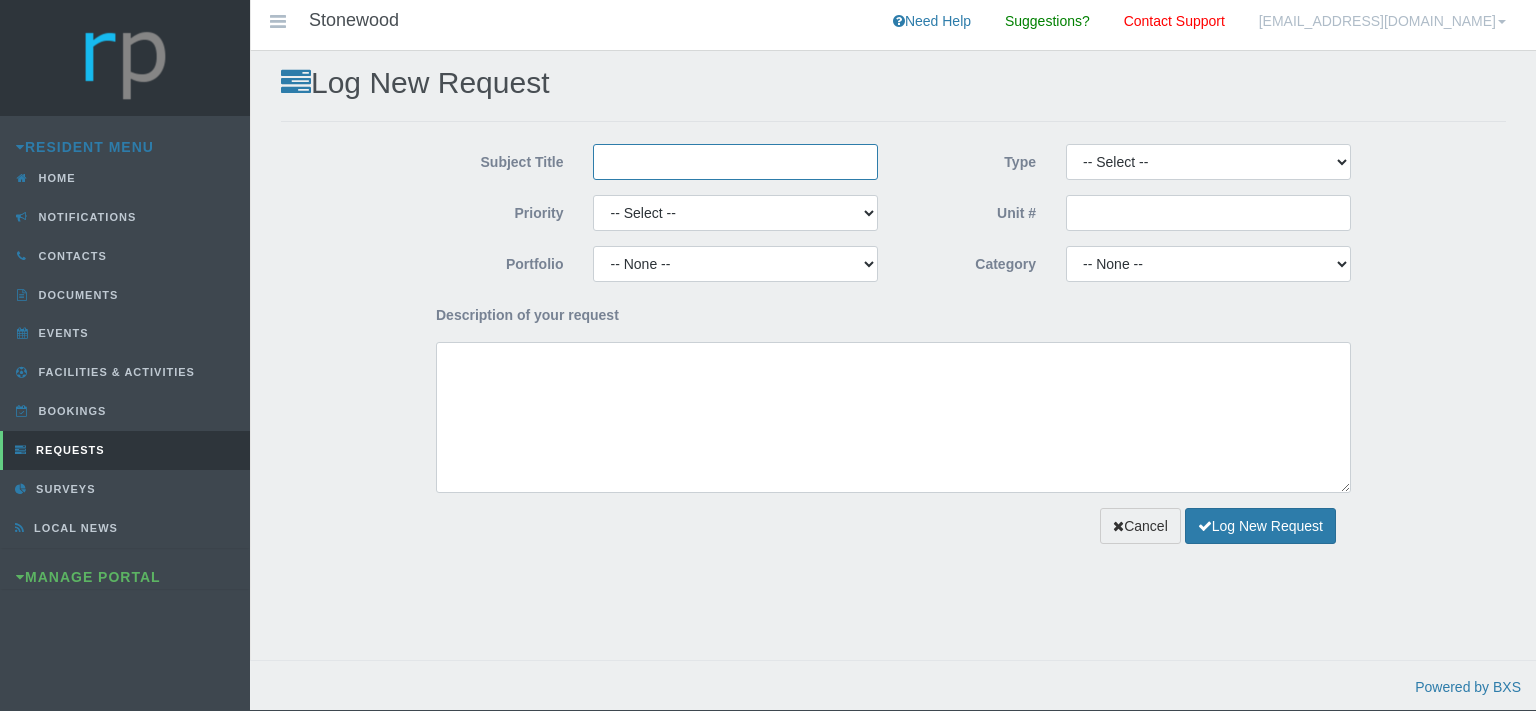 click on "Subject Title" at bounding box center [735, 162] 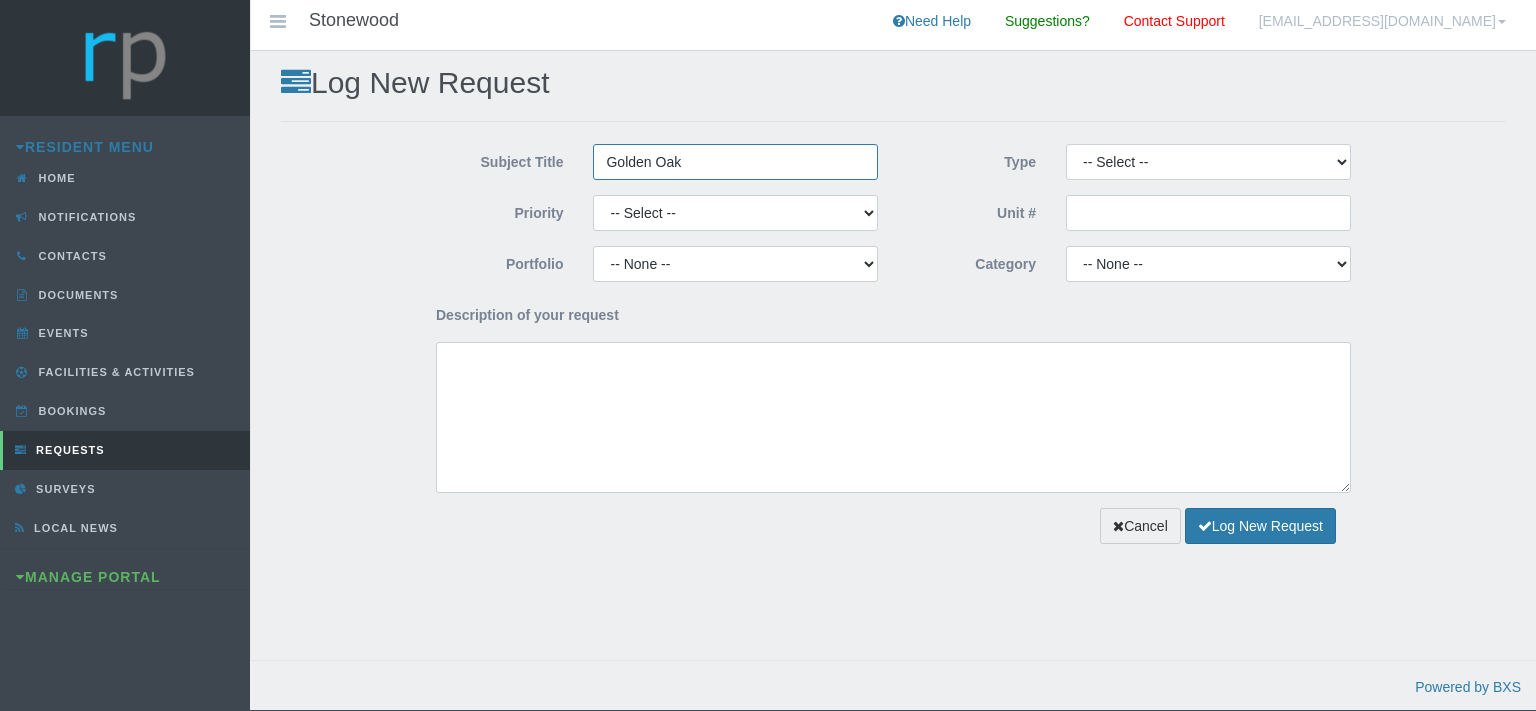 type on "Golden Oak" 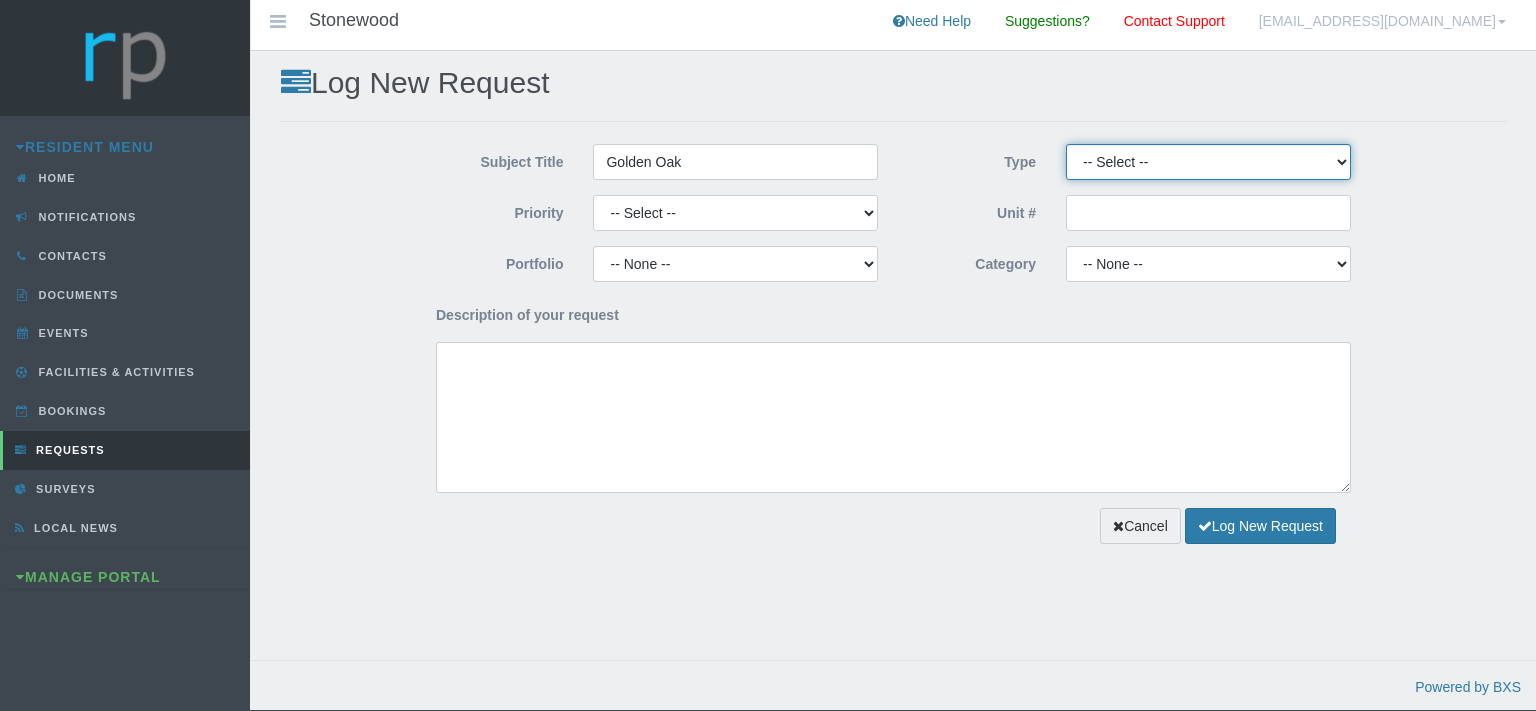 click on "-- Select --
Complaint
Compliment
Enquiry
Request for maintenance
Other (not listed)
Payment Approval
Quote Approval
Suggestion" at bounding box center (1208, 162) 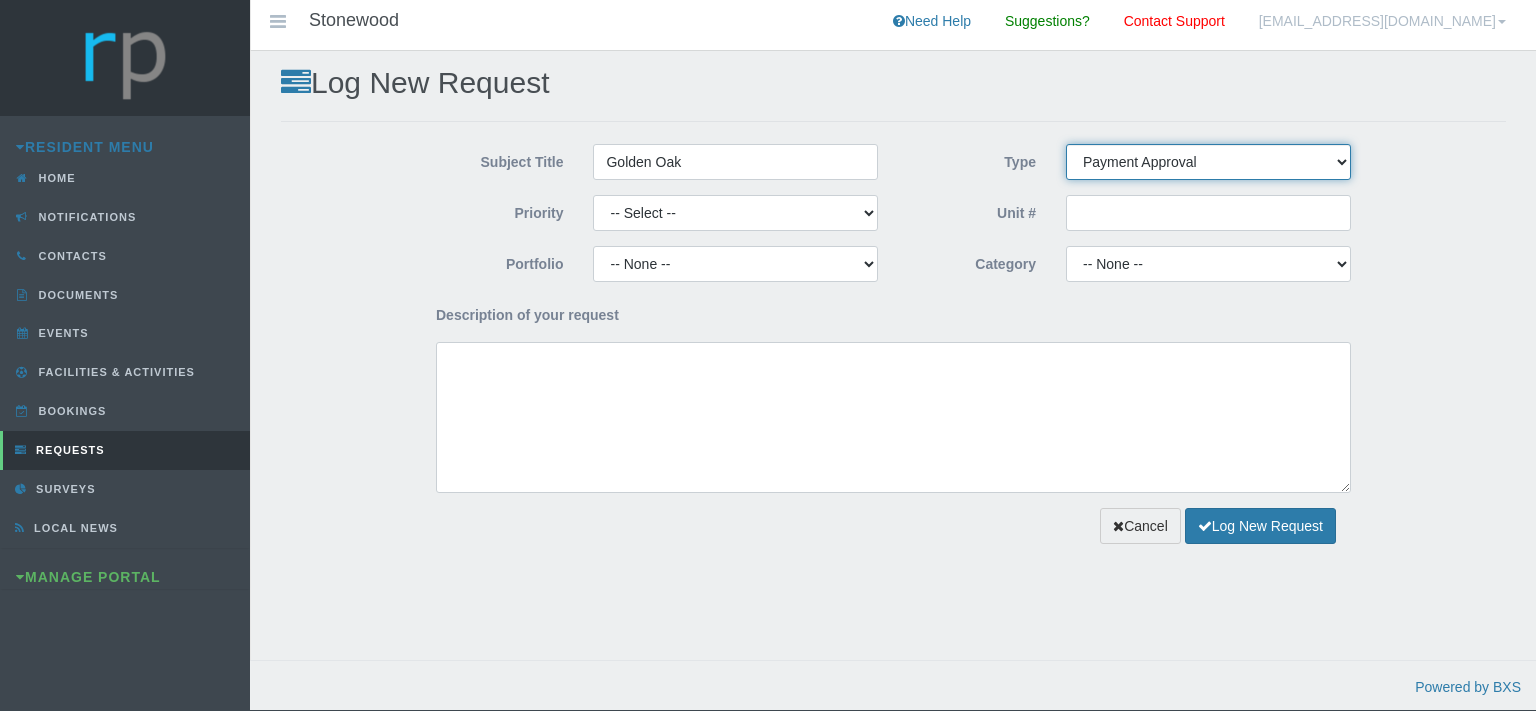 click on "Payment Approval" at bounding box center [0, 0] 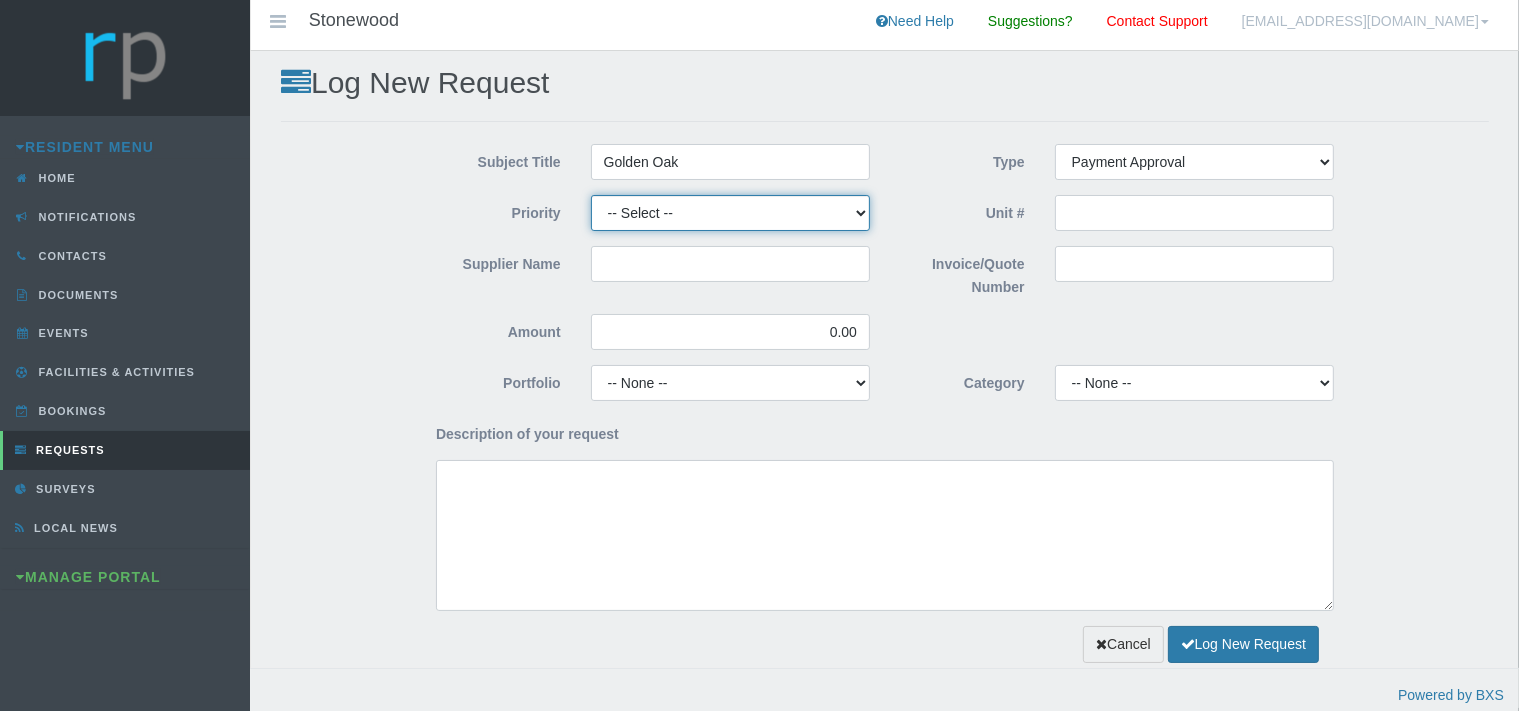 click on "-- Select --
High
Low
Normal" at bounding box center (730, 213) 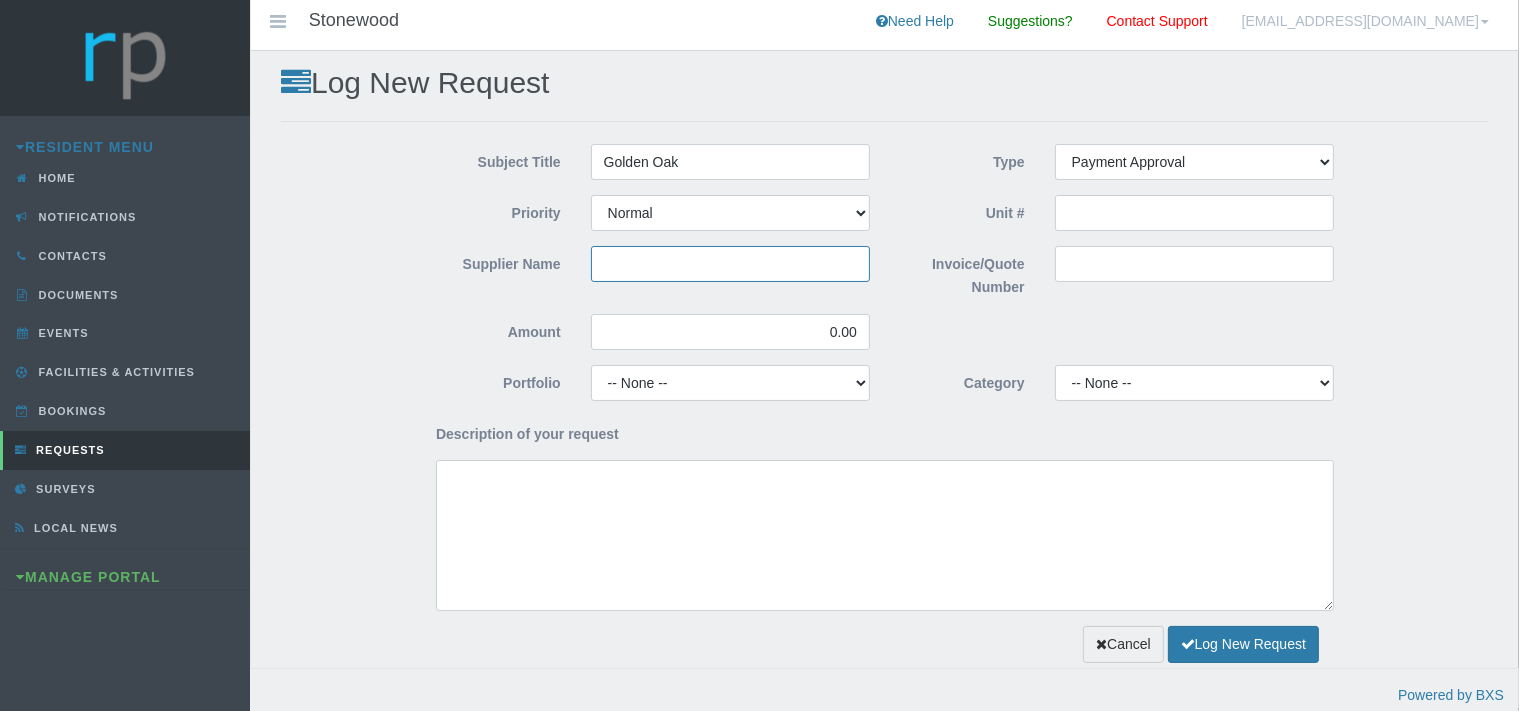 click on "Supplier Name" at bounding box center (730, 264) 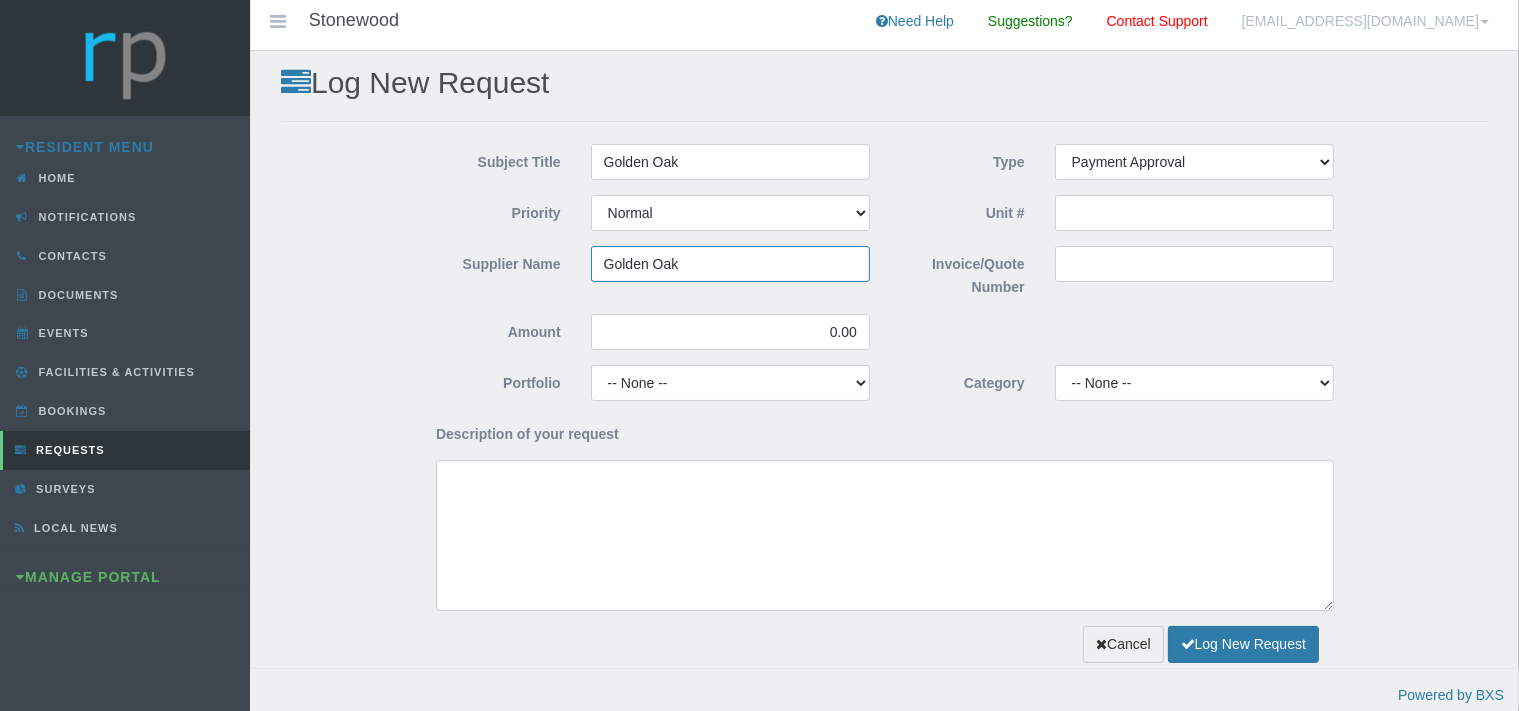 type on "Golden Oak" 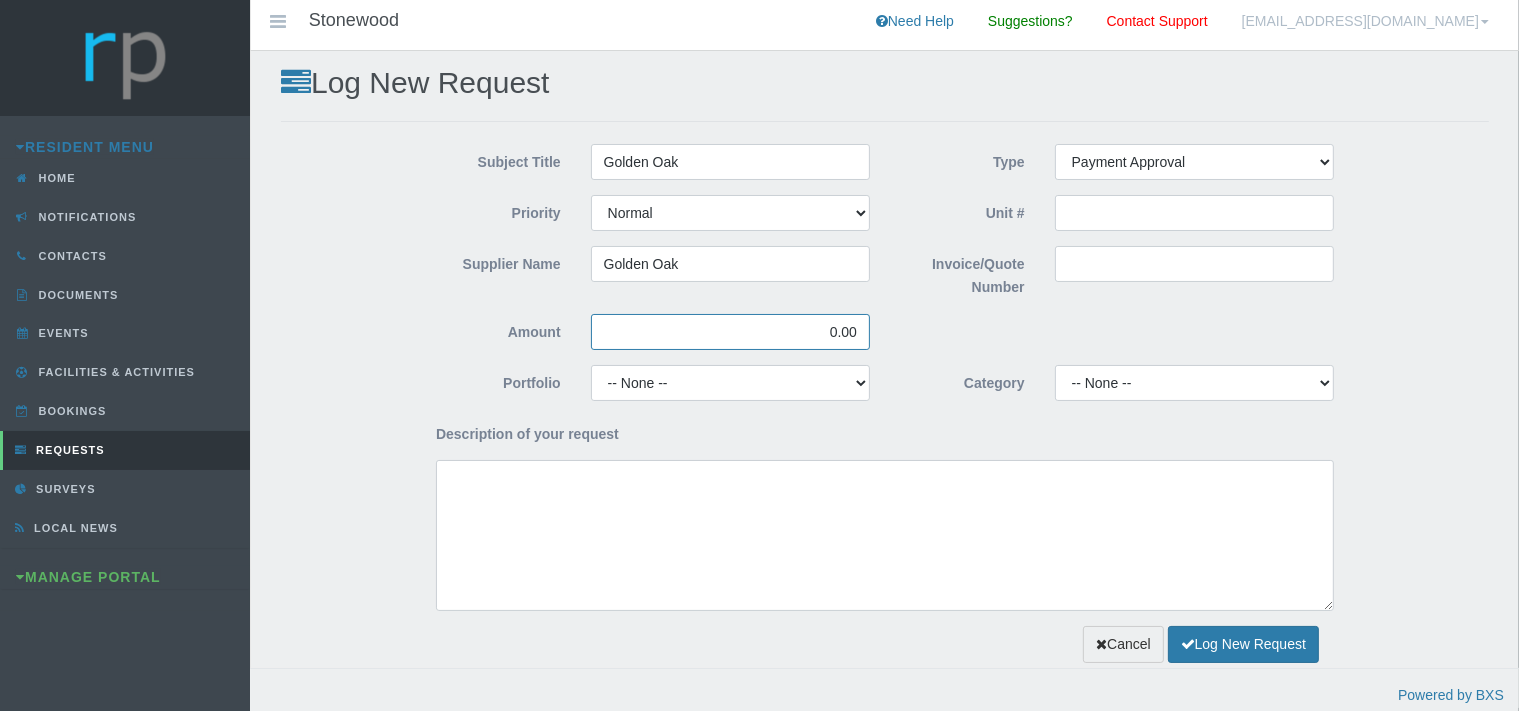 drag, startPoint x: 866, startPoint y: 330, endPoint x: 818, endPoint y: 330, distance: 48 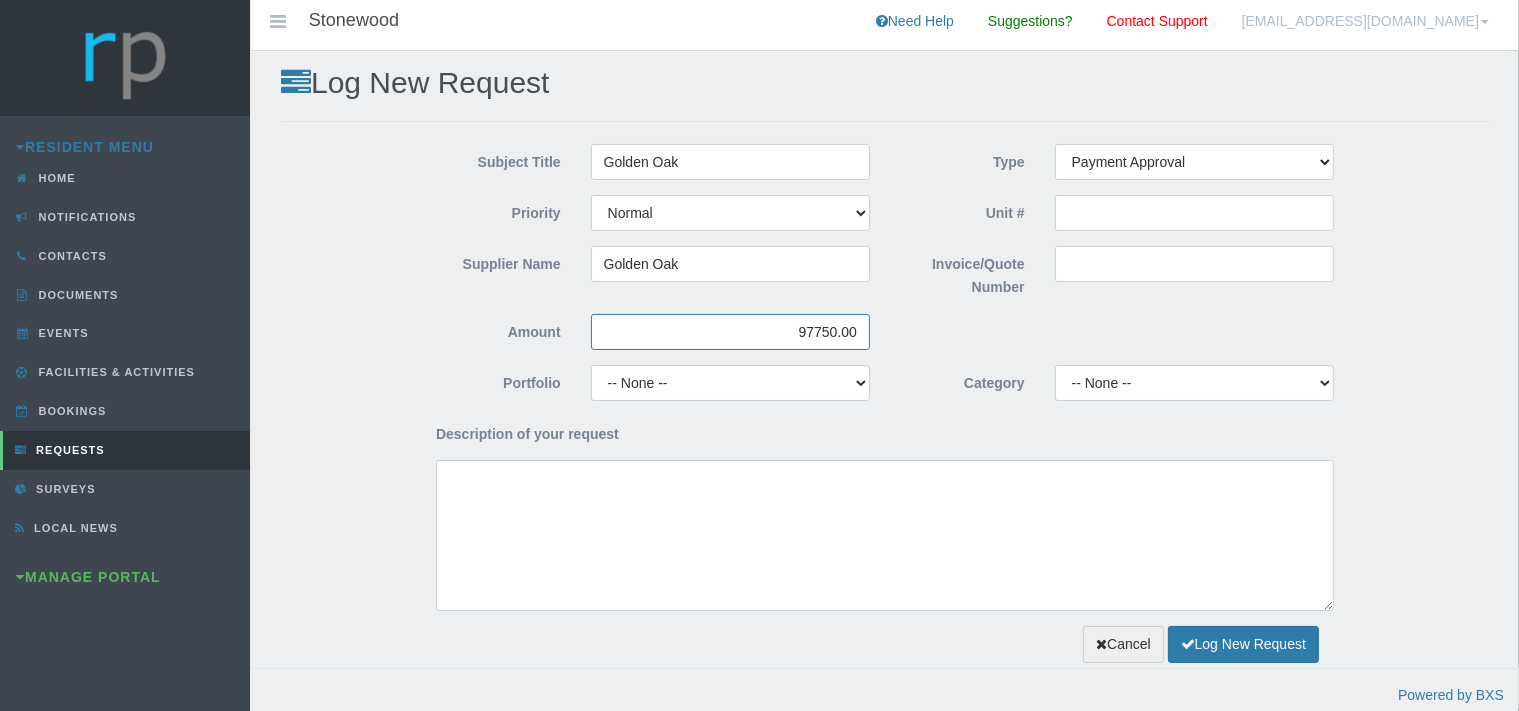 click on "97750.00" at bounding box center (730, 332) 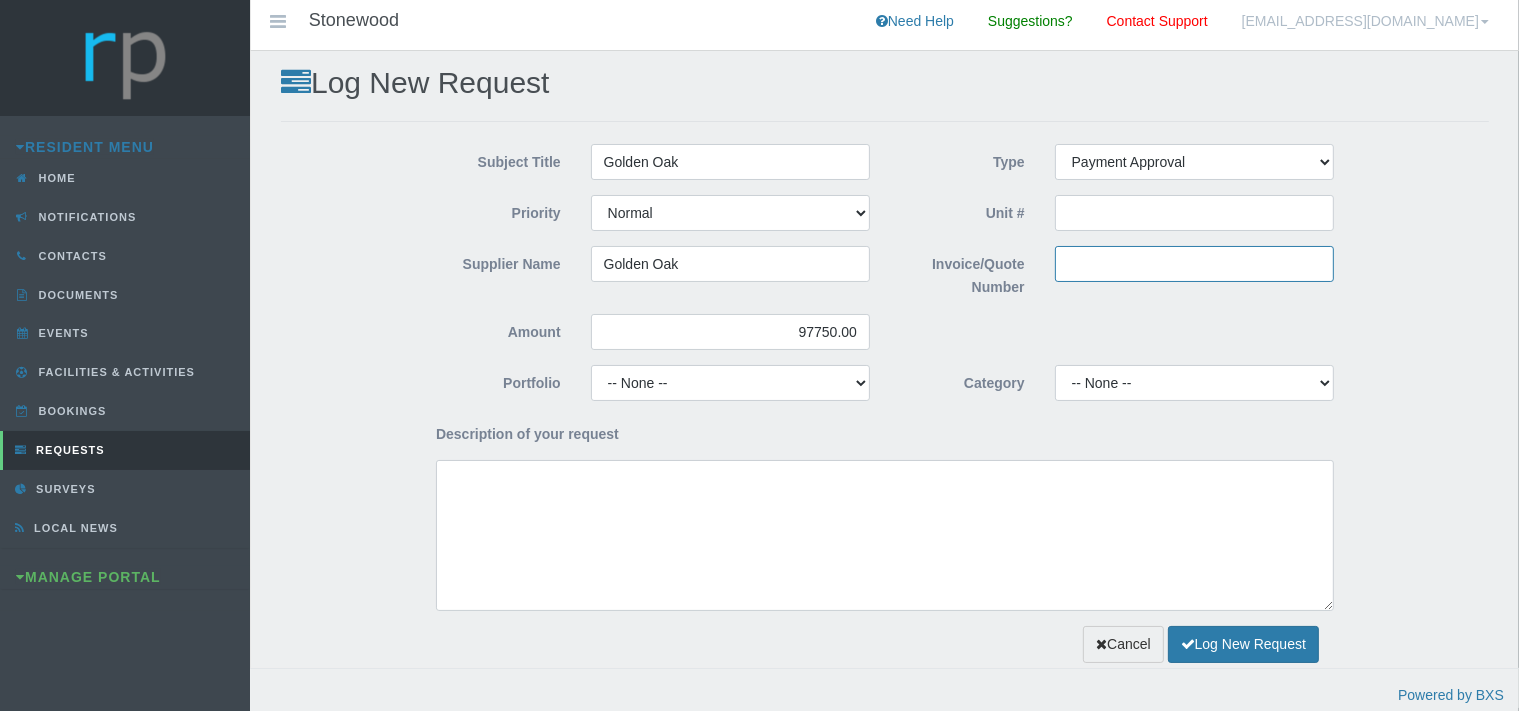 type on "97,750.00" 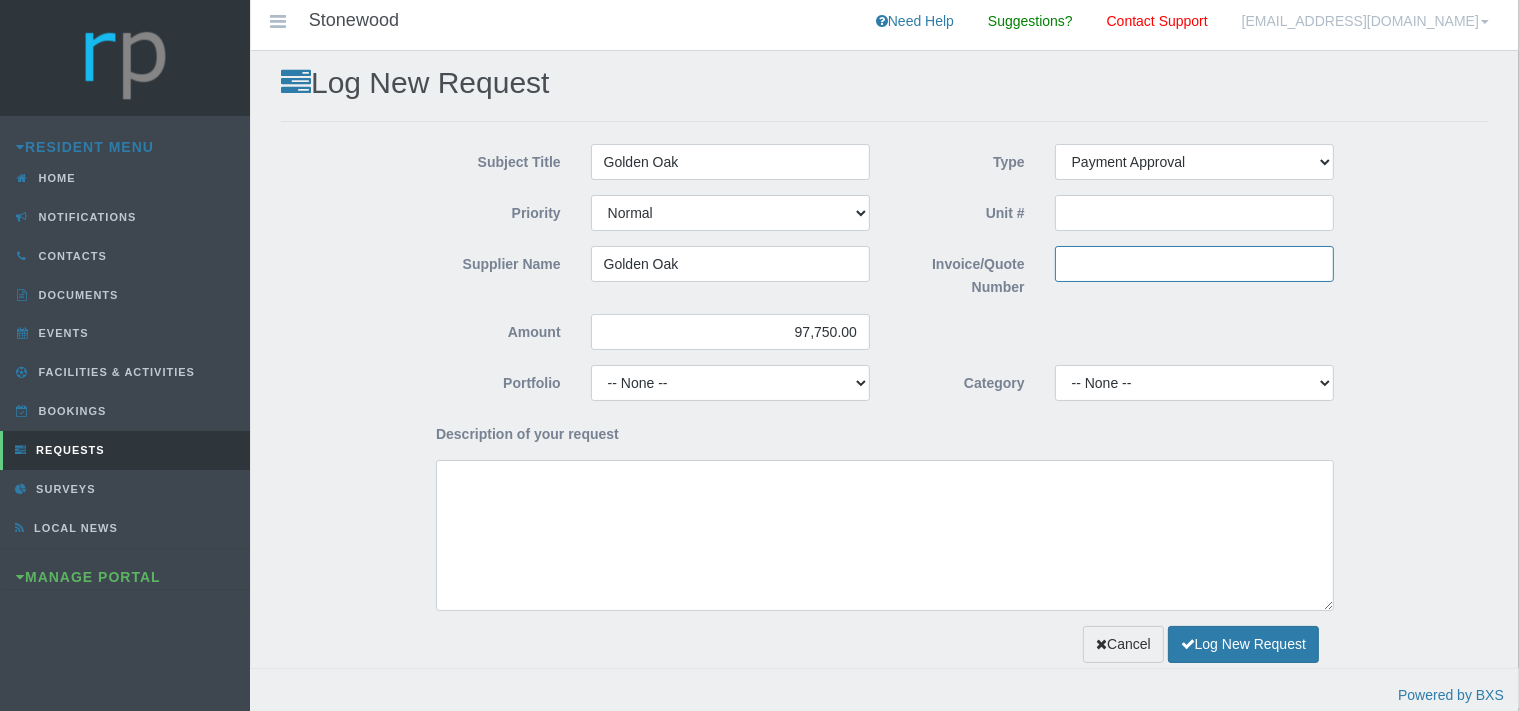 click on "Invoice/Quote Number" at bounding box center [1194, 264] 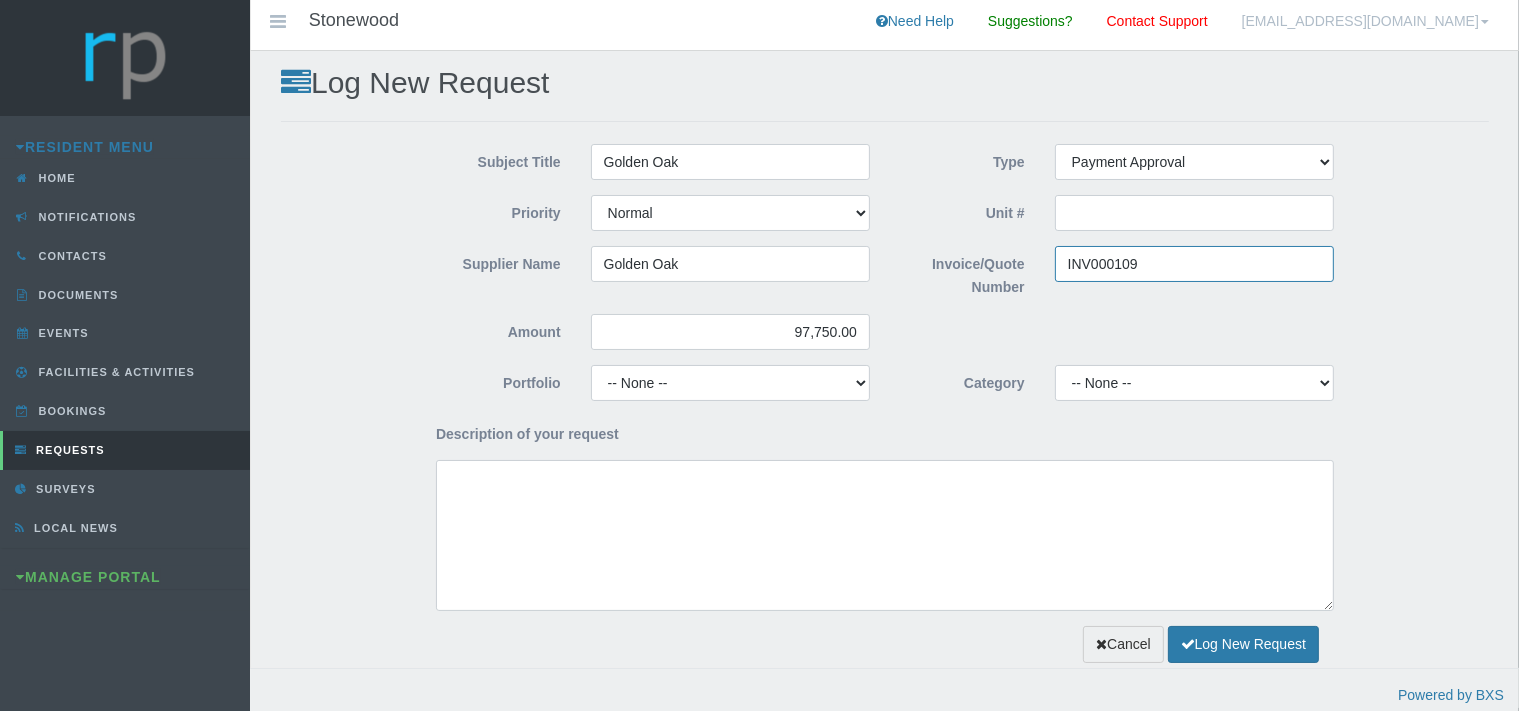 type on "INV000109" 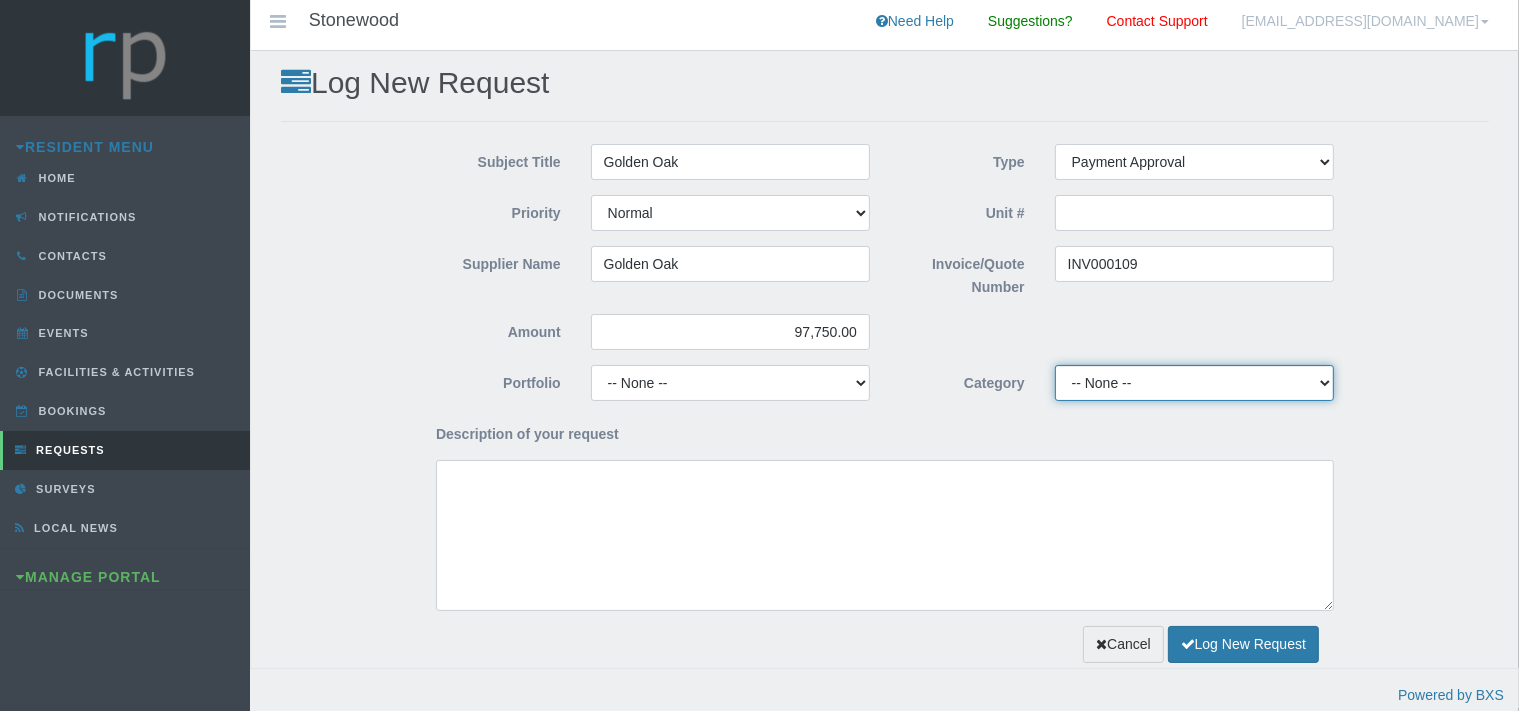 click on "-- None --
10 YMP - Borehole
10 YMP - Fire Equipment
10 YMP - Garden upgrades
10 YMP - General Maintenance, DSTV Repairs, Paving & Other
10 YMP - Plumbing day to day
10 YMP - Roofing
10 YMP - Security - Intercom
10 YMP - Windows
10 YMP Building Repairs - Clubhouse Windows
10 YMP Building Repairs - Garden & Geyser Gates
10 YMP Building Repairs - Painting
10 YMP Building Repairs - Pool
10 YMP Electrical
10 YMP Electrical - Solar Project
10 YMP Security - Callouts
10 YMP Security - Fence COC & repairs
Admin Levy Consumables
Admin Levy Landscaping & Rubble Removal" at bounding box center (1194, 383) 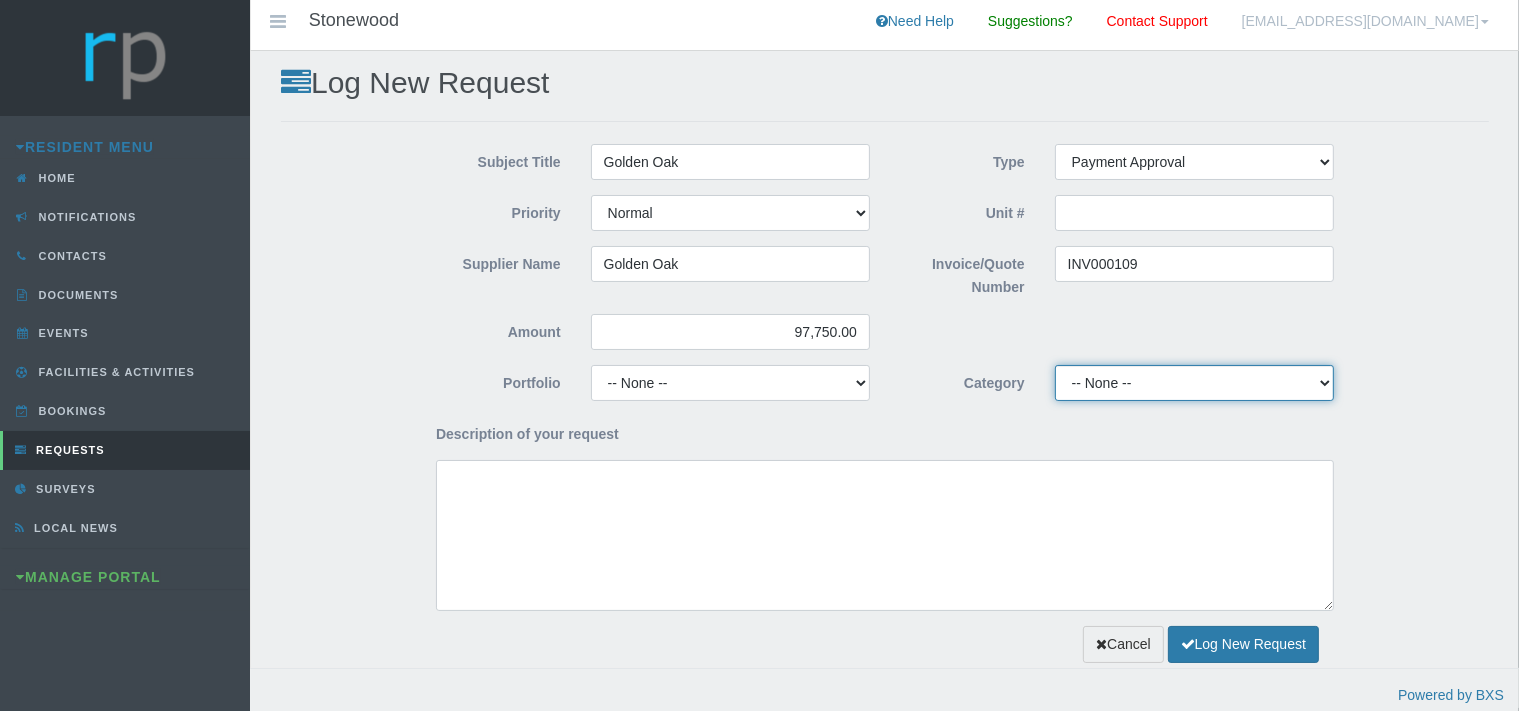 select on "6dbaa24f-bfeb-4a33-ae22-53970c35c750" 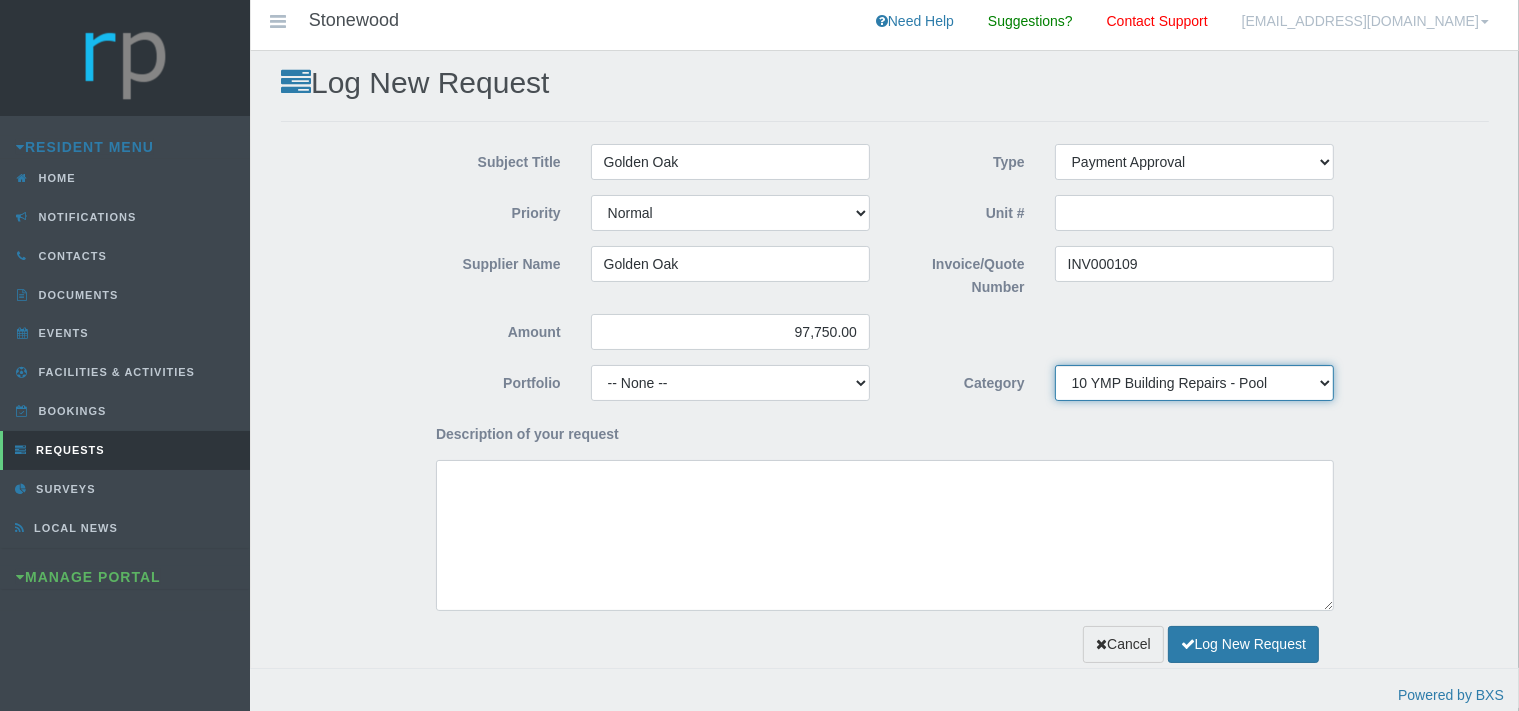 click on "10 YMP Building Repairs - Pool" at bounding box center (0, 0) 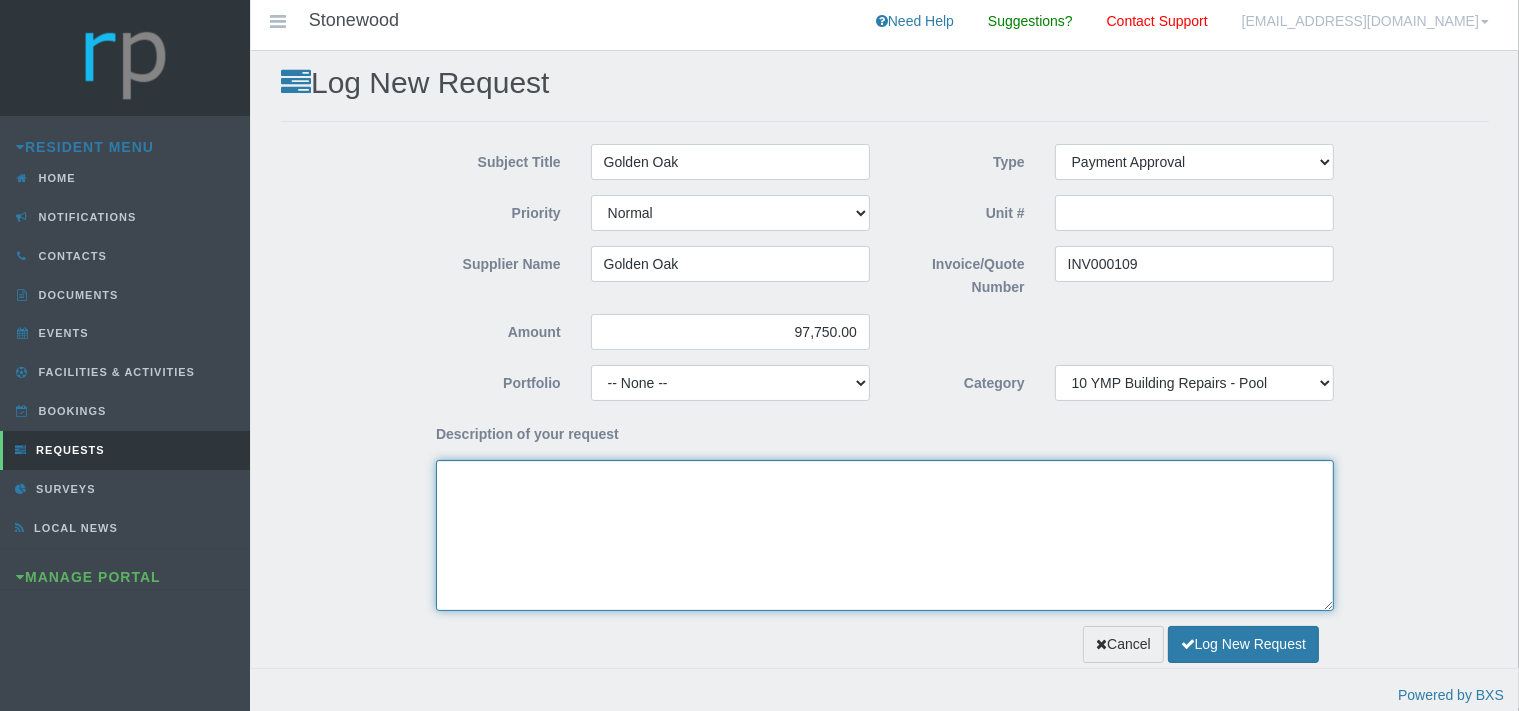 click on "Description of your request" at bounding box center (885, 535) 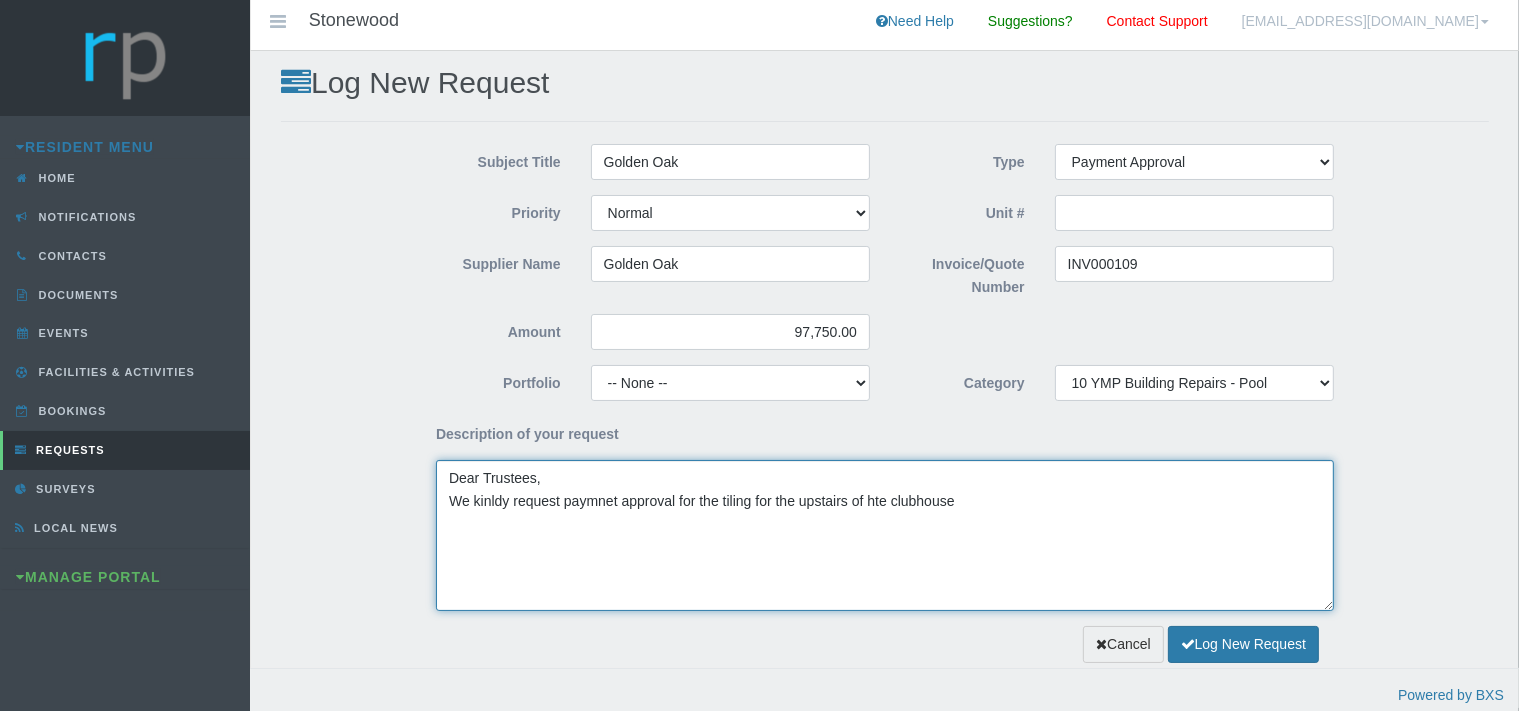 click on "Dear Trustees,
We kinldy request paymnet approval for the tiling for the upstairs of hte clubhouse" at bounding box center [885, 535] 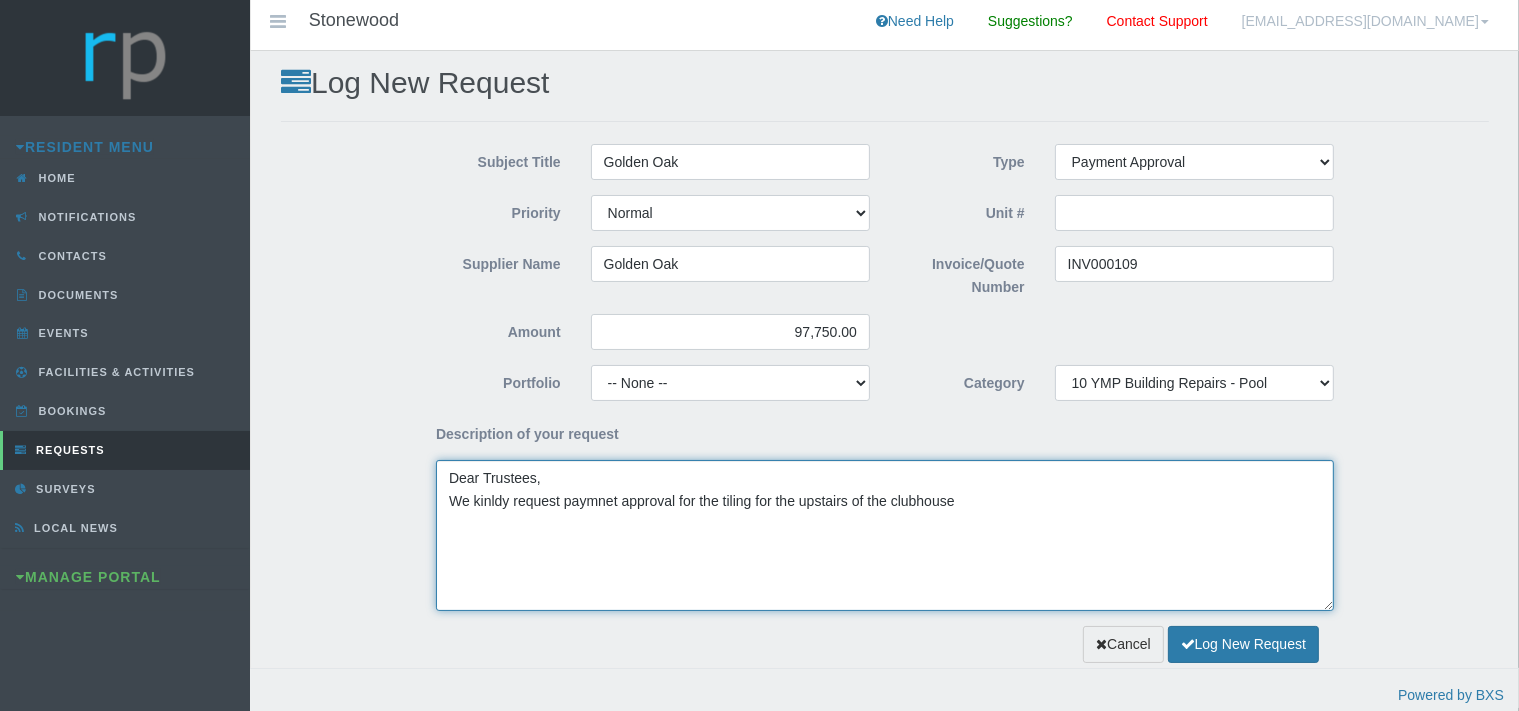 click on "Dear Trustees,
We kinldy request paymnet approval for the tiling for the upstairs of the clubhouse" at bounding box center (885, 535) 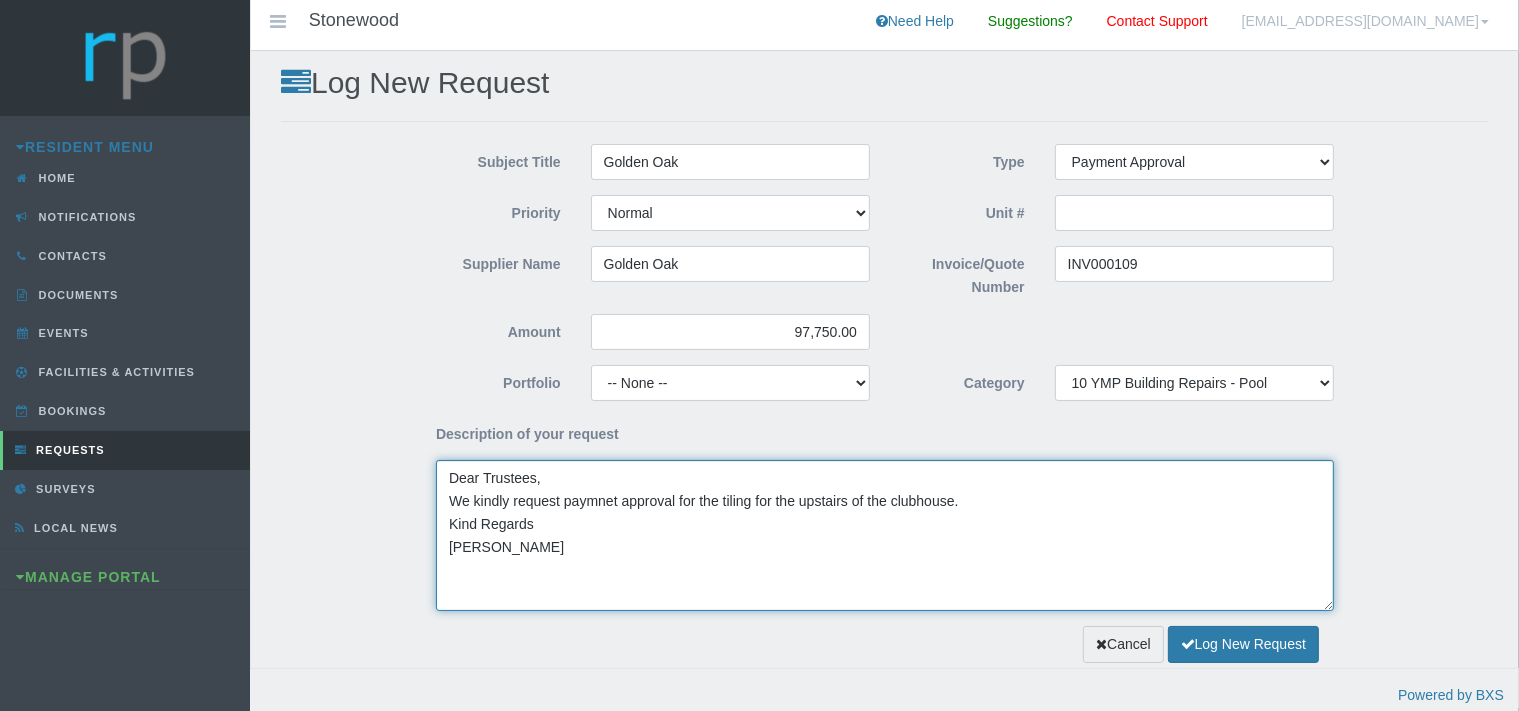 type on "Dear Trustees,
We kindly request paymnet approval for the tiling for the upstairs of the clubhouse.
Kind Regards
[PERSON_NAME]" 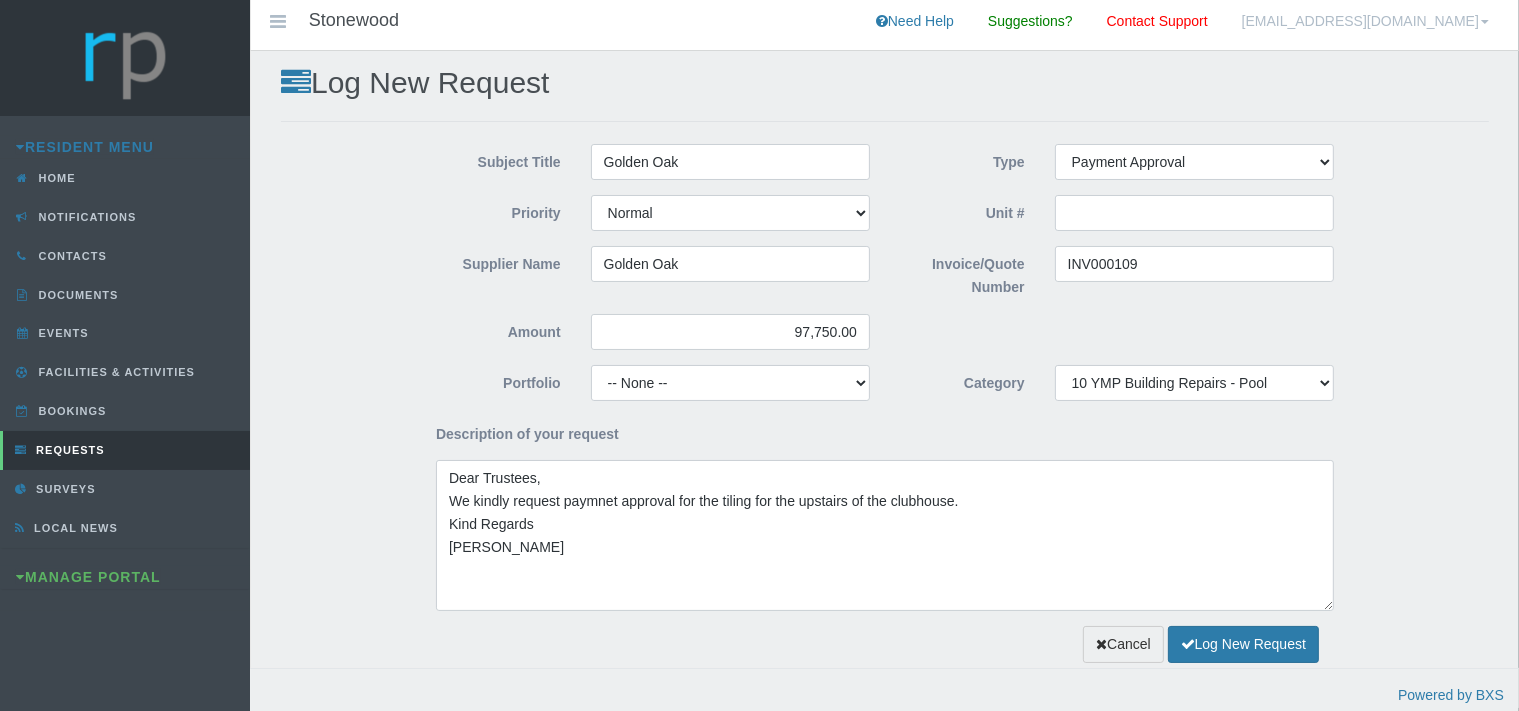 click on "Log New Request" at bounding box center [885, 82] 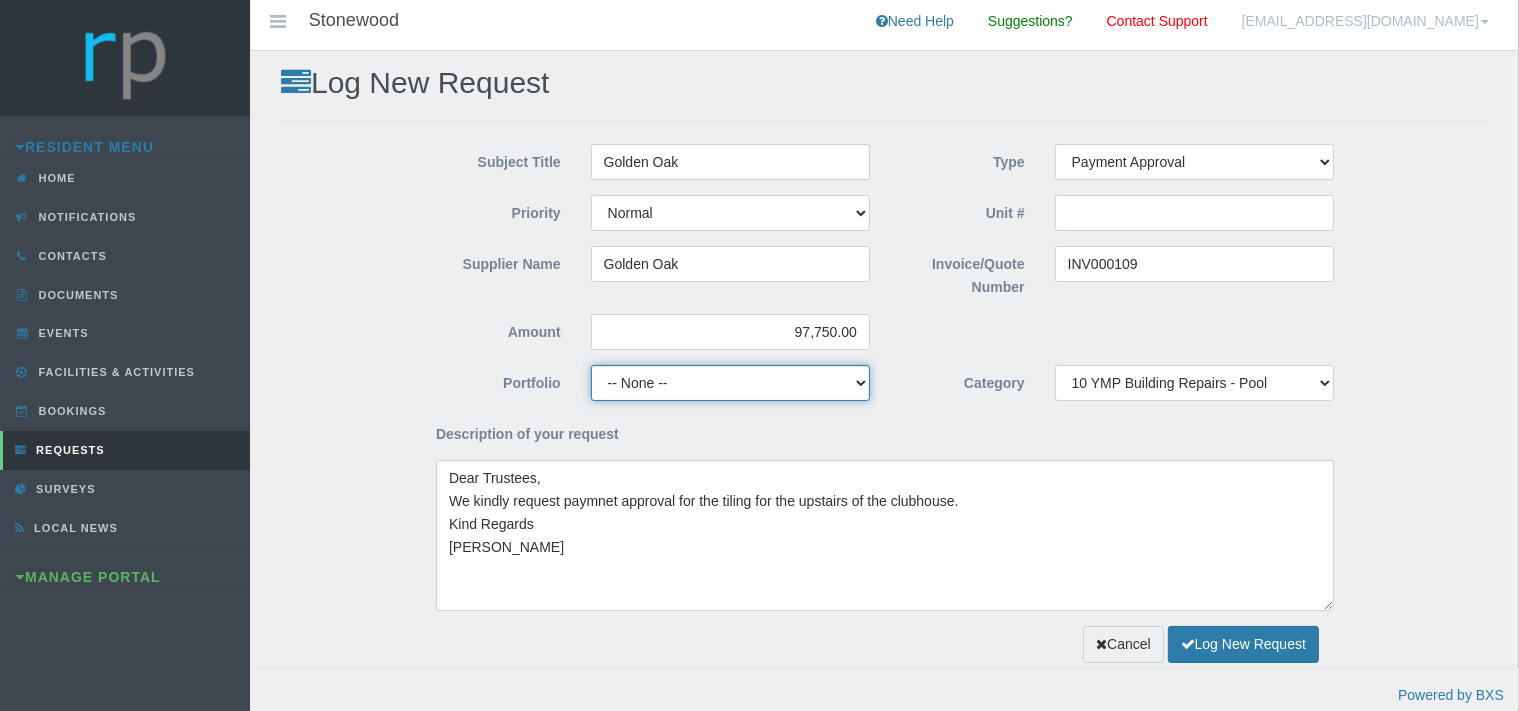 click on "-- None --
Chairperson
Communication
Estate Manager
Finance
Gardens
Maintenance
Managing Agent
Security
Solar" at bounding box center (730, 383) 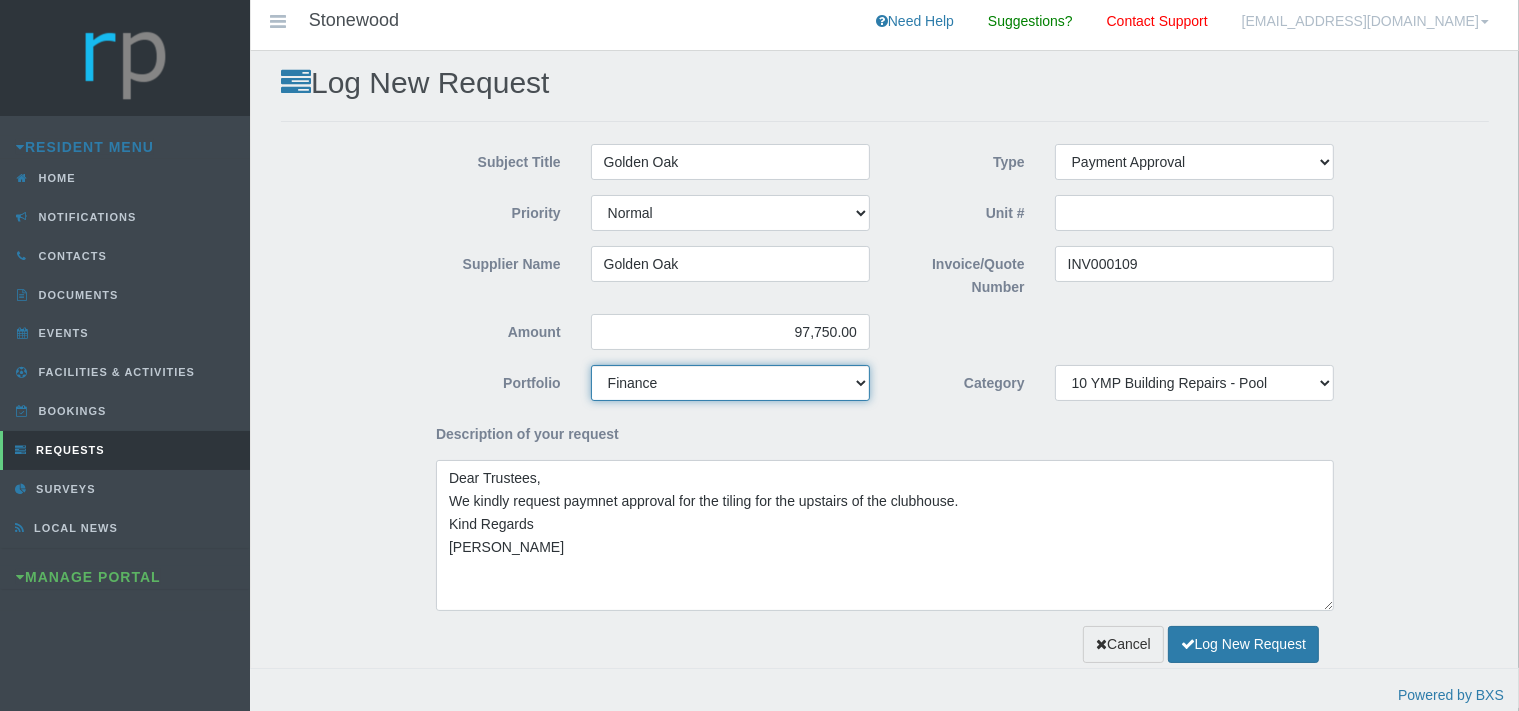 click on "Finance" at bounding box center (0, 0) 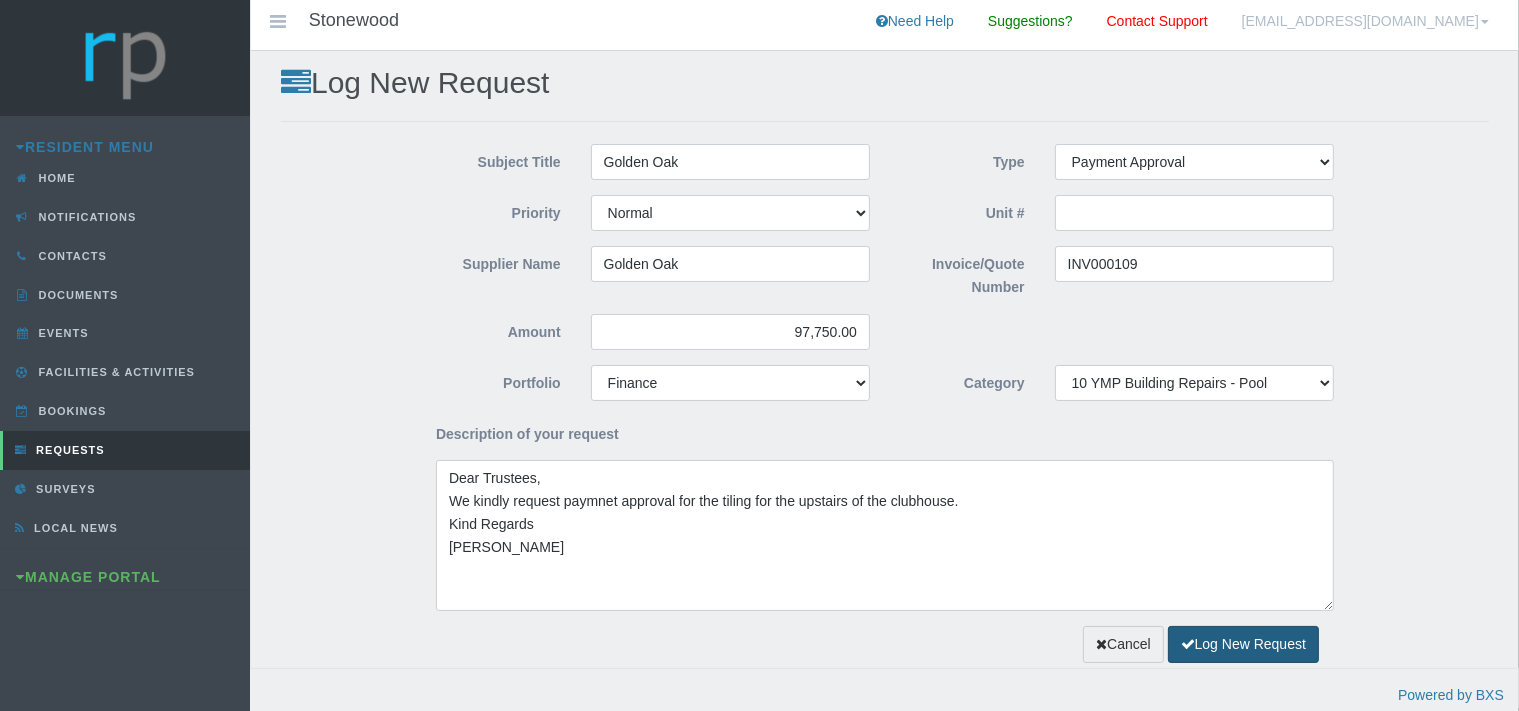 click on "Log New Request" at bounding box center (1243, 644) 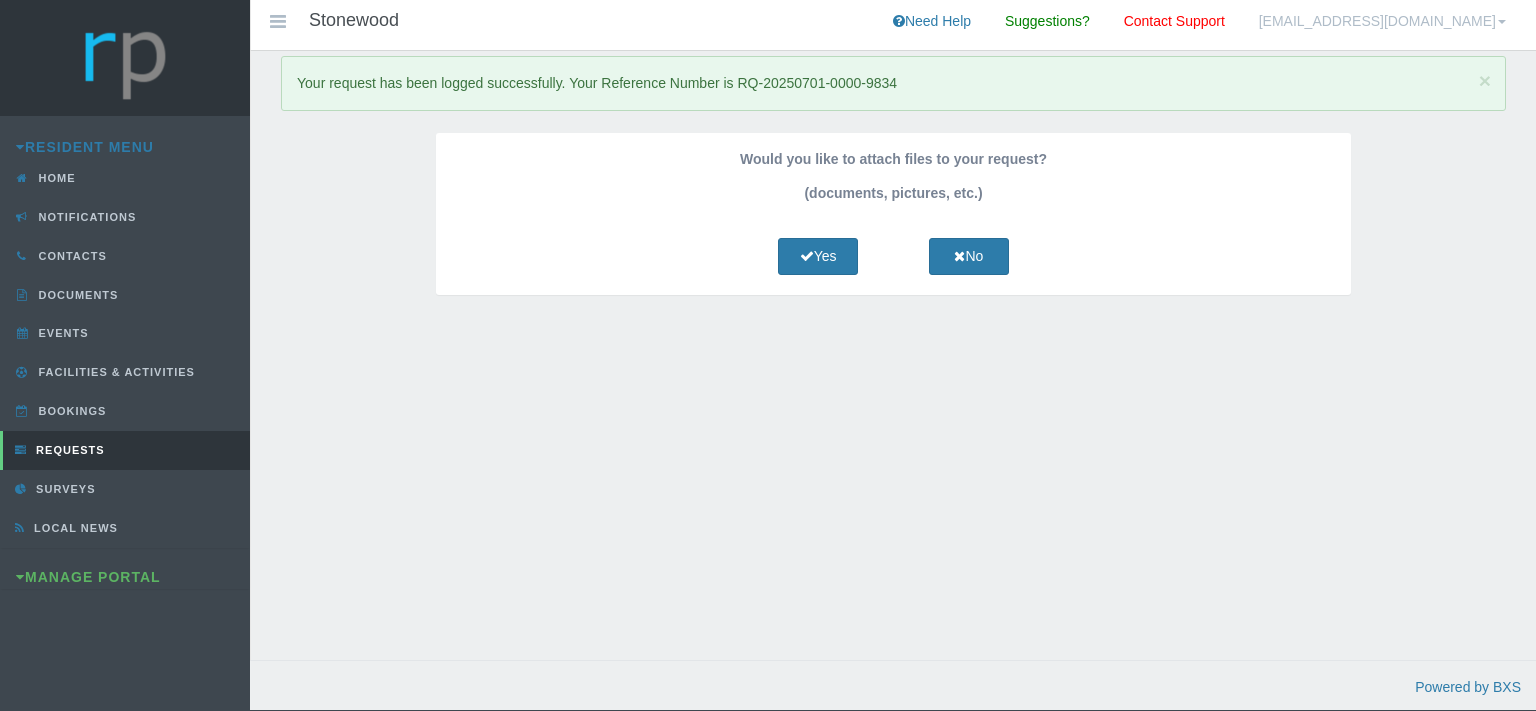 scroll, scrollTop: 0, scrollLeft: 0, axis: both 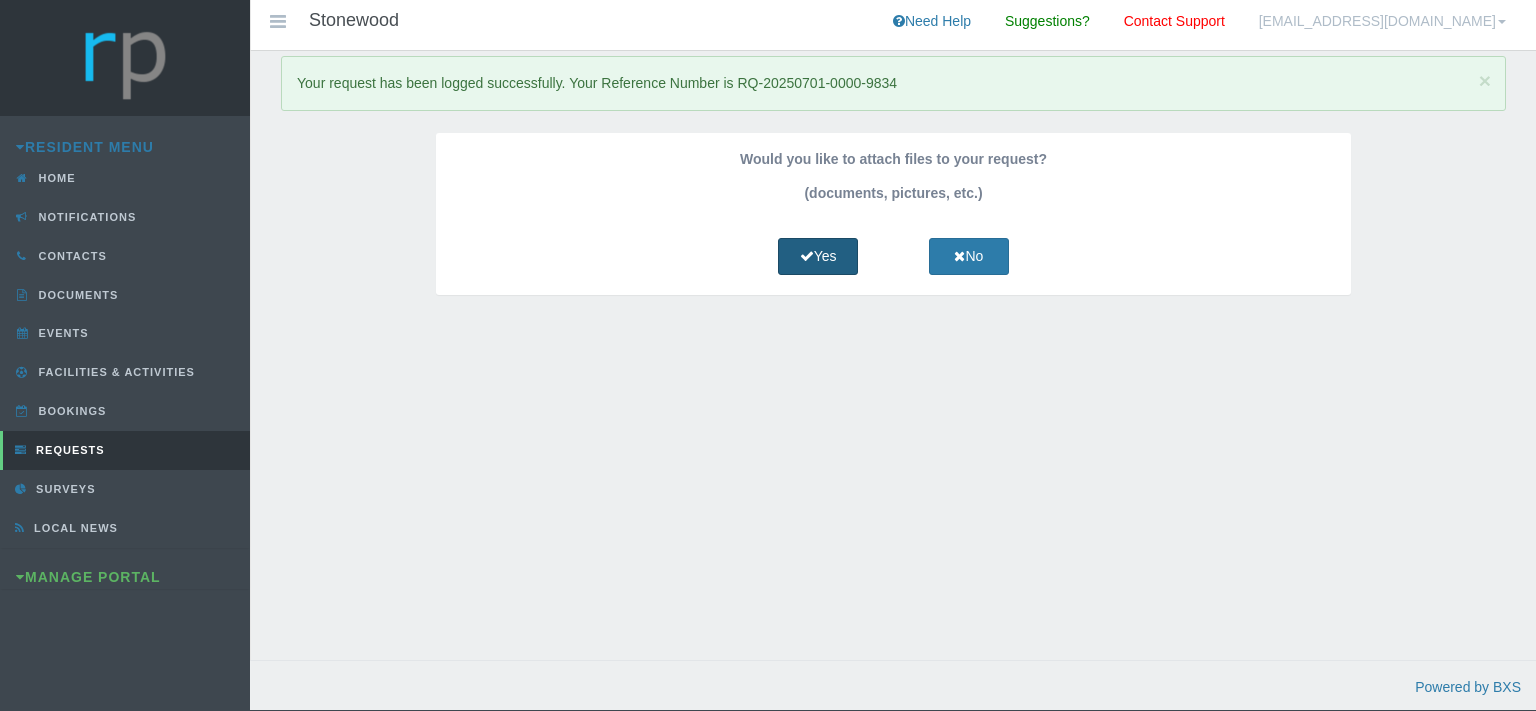 click on "Yes" at bounding box center (818, 256) 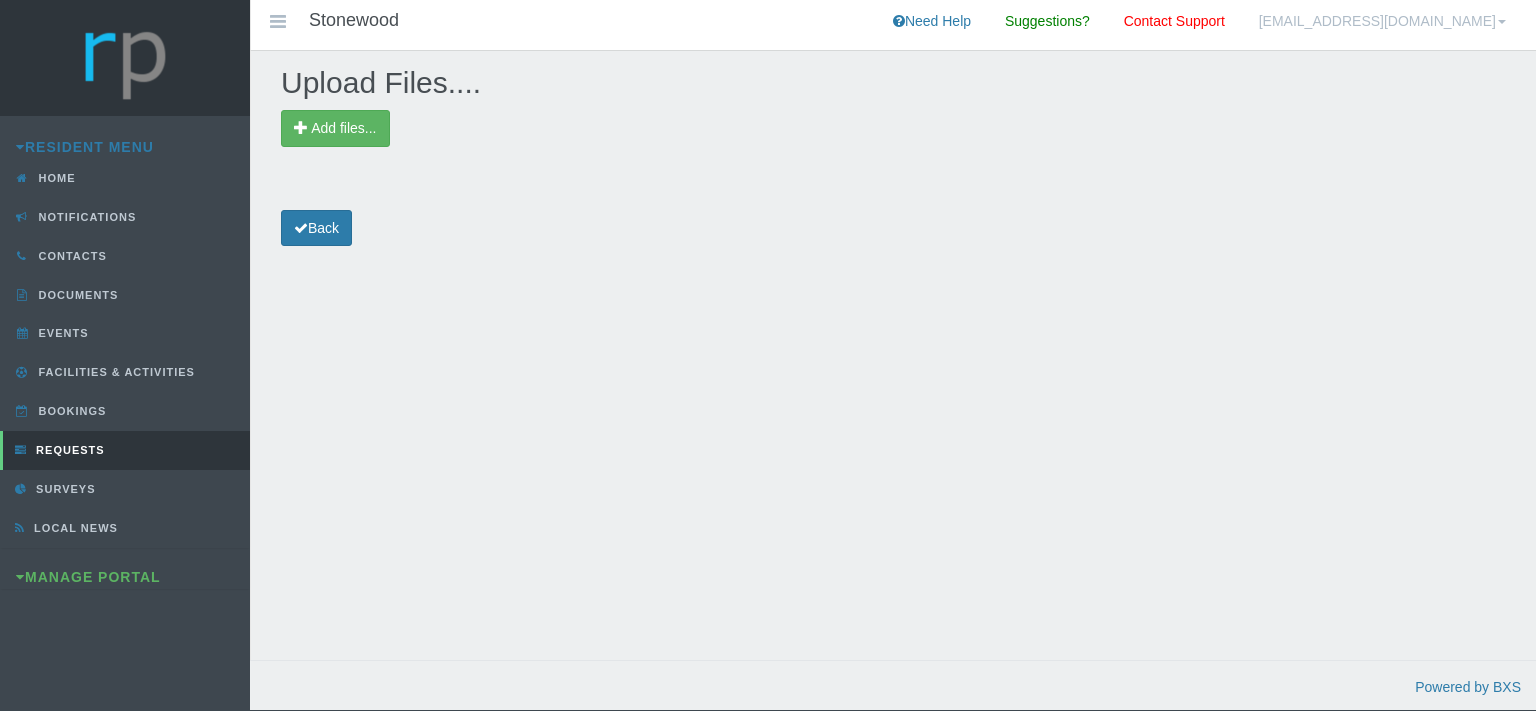 scroll, scrollTop: 0, scrollLeft: 0, axis: both 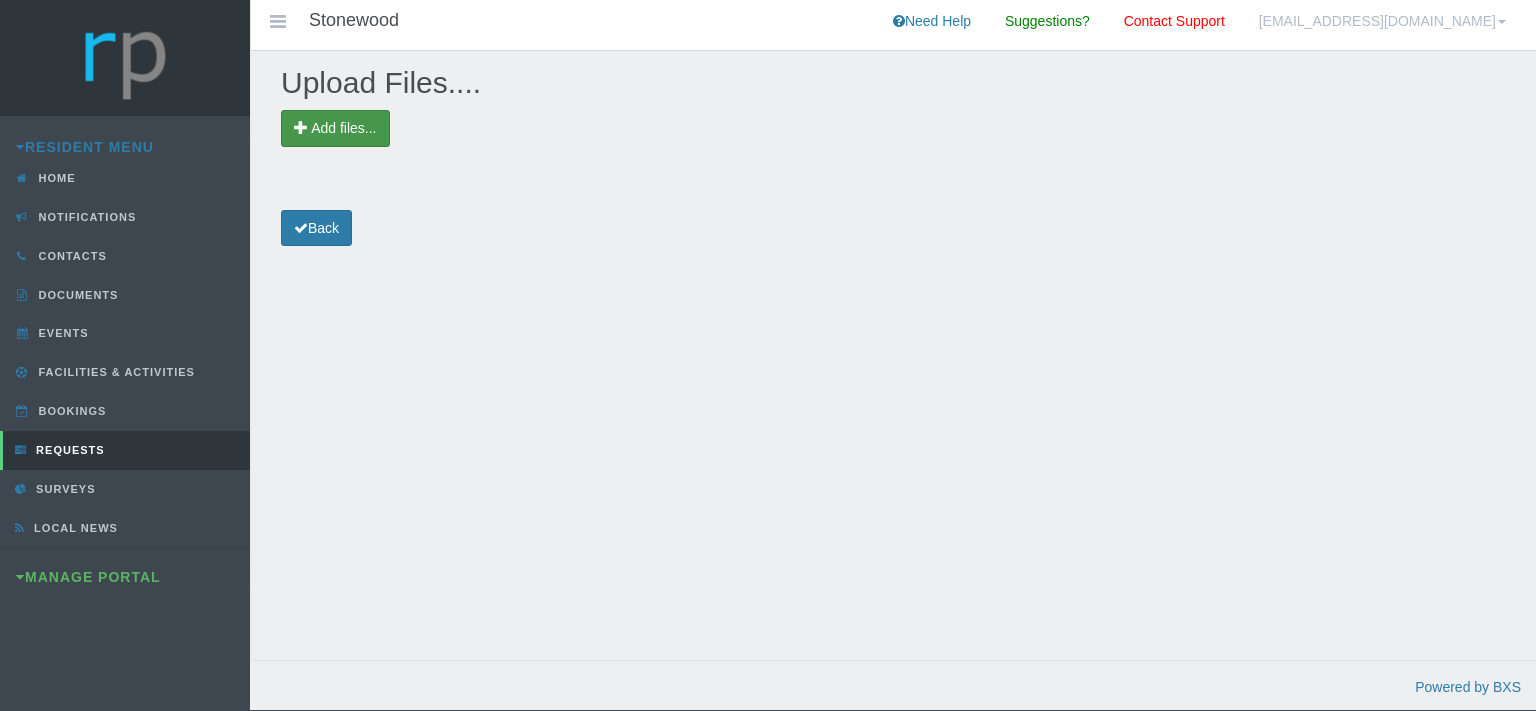 click on "Add files..." at bounding box center [343, 128] 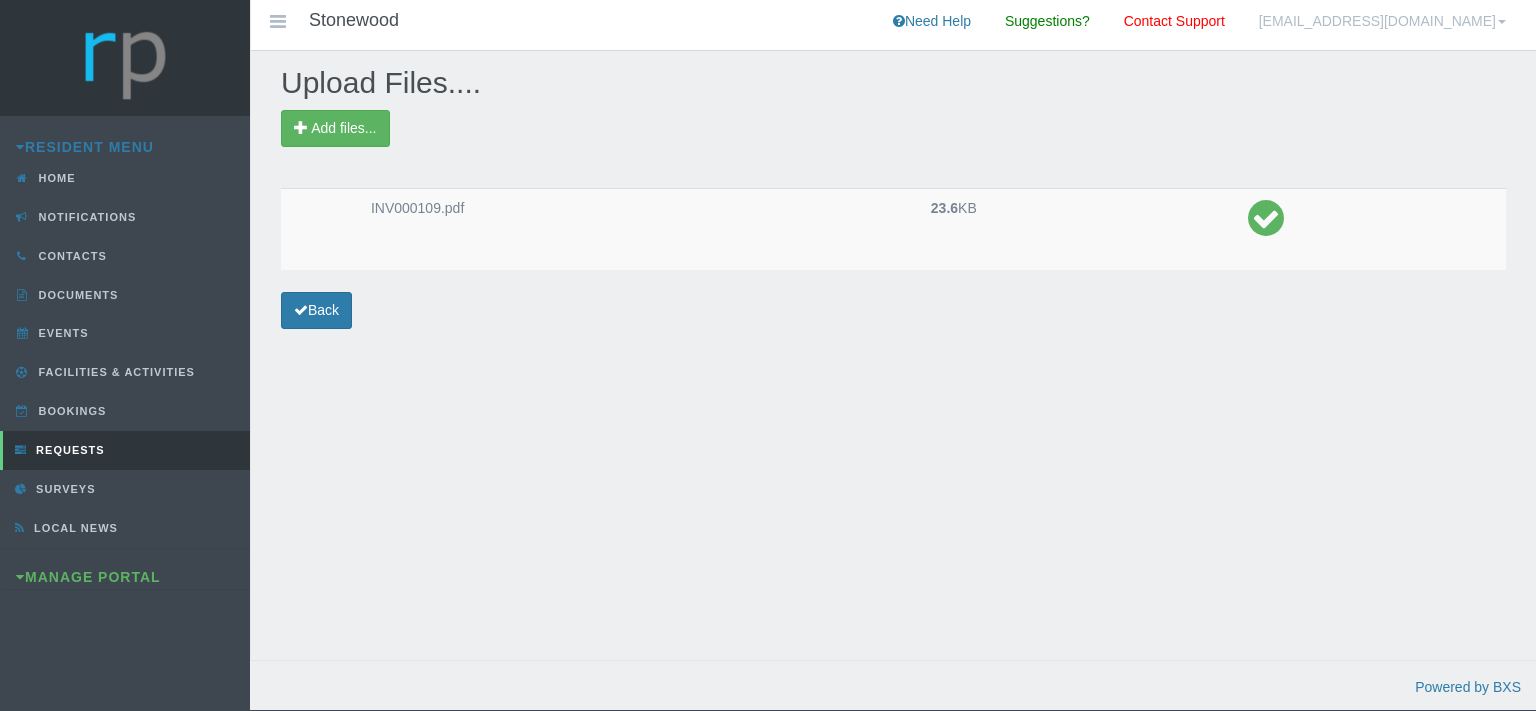 click on "Upload Files....
Add files...
INV000109.pdf
23.6  KB
Back" at bounding box center (893, 375) 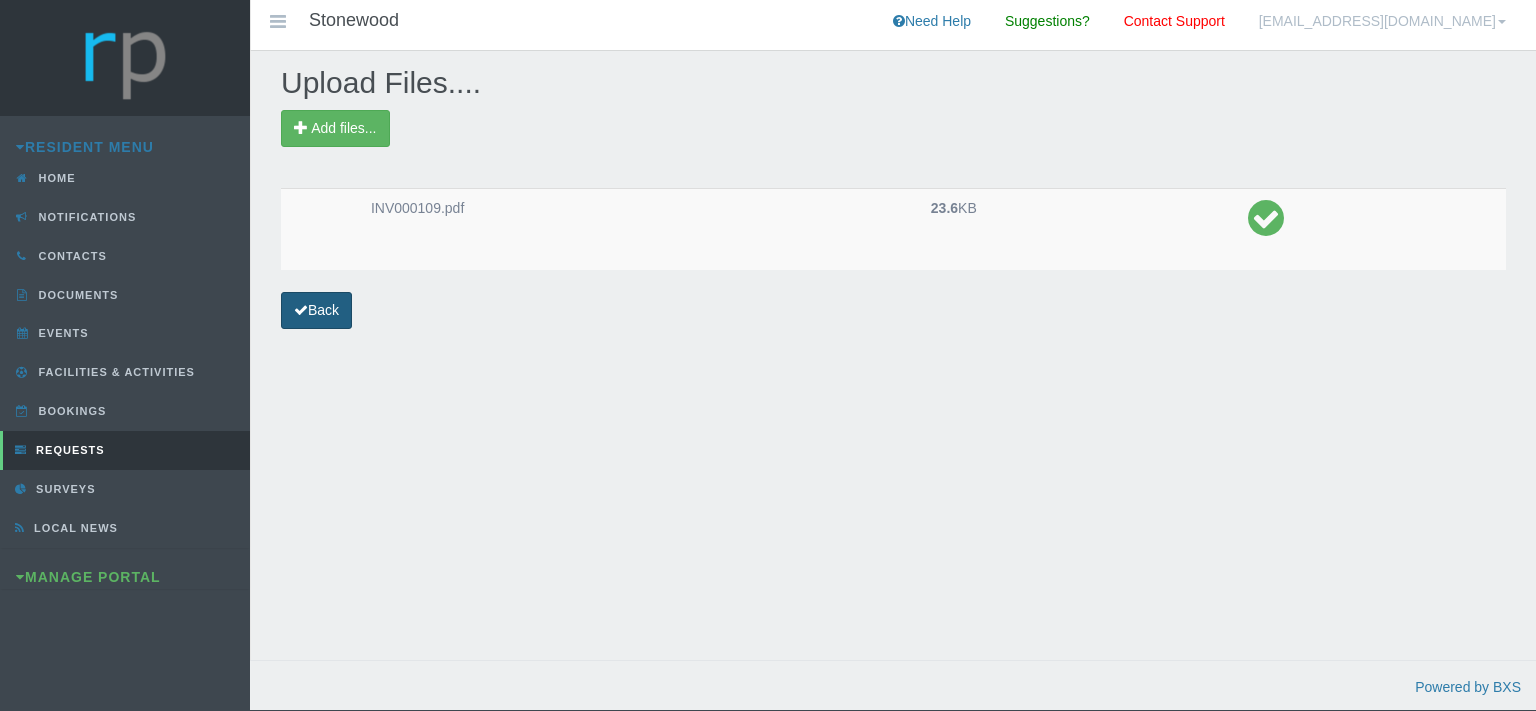 click on "Back" at bounding box center (316, 310) 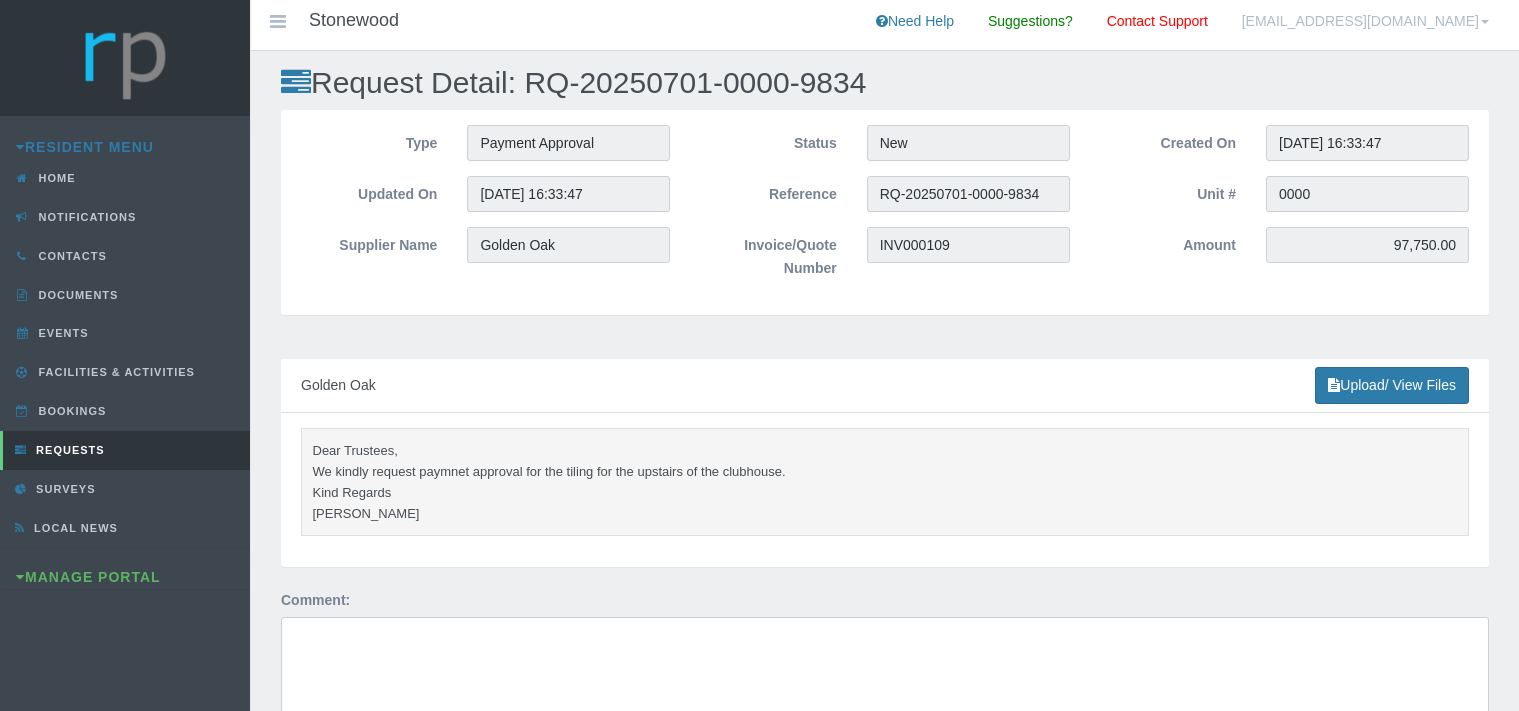scroll, scrollTop: 0, scrollLeft: 0, axis: both 